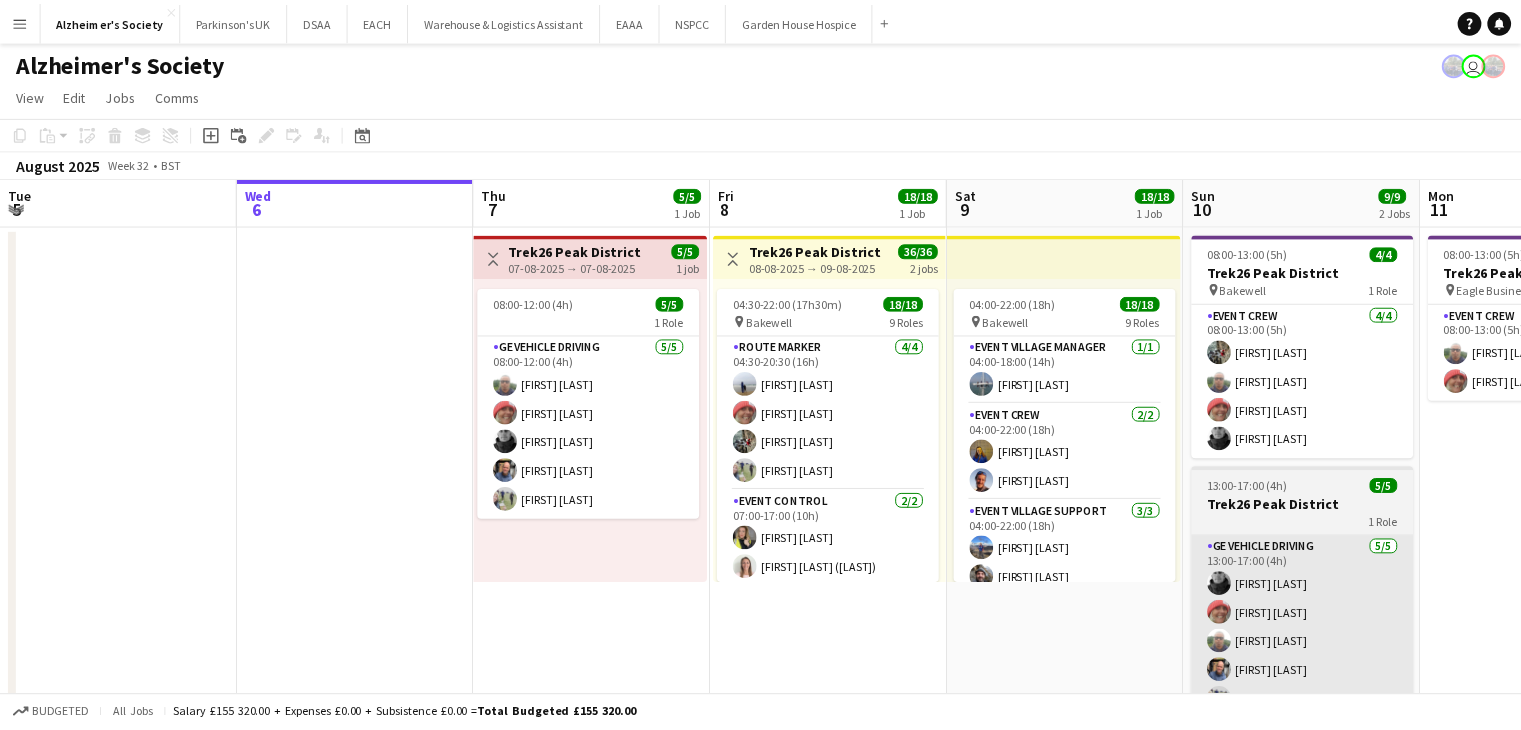 scroll, scrollTop: 0, scrollLeft: 0, axis: both 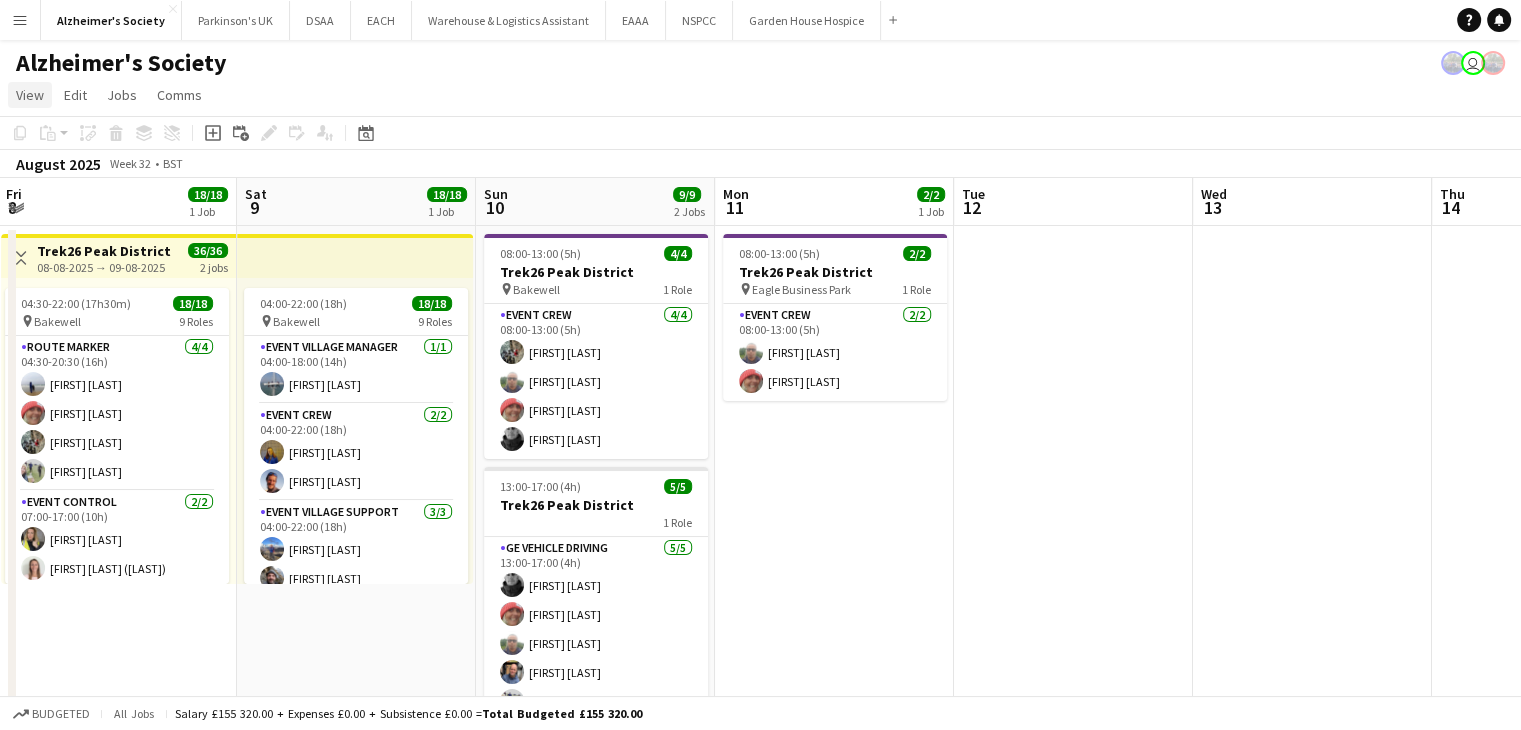 click on "View" 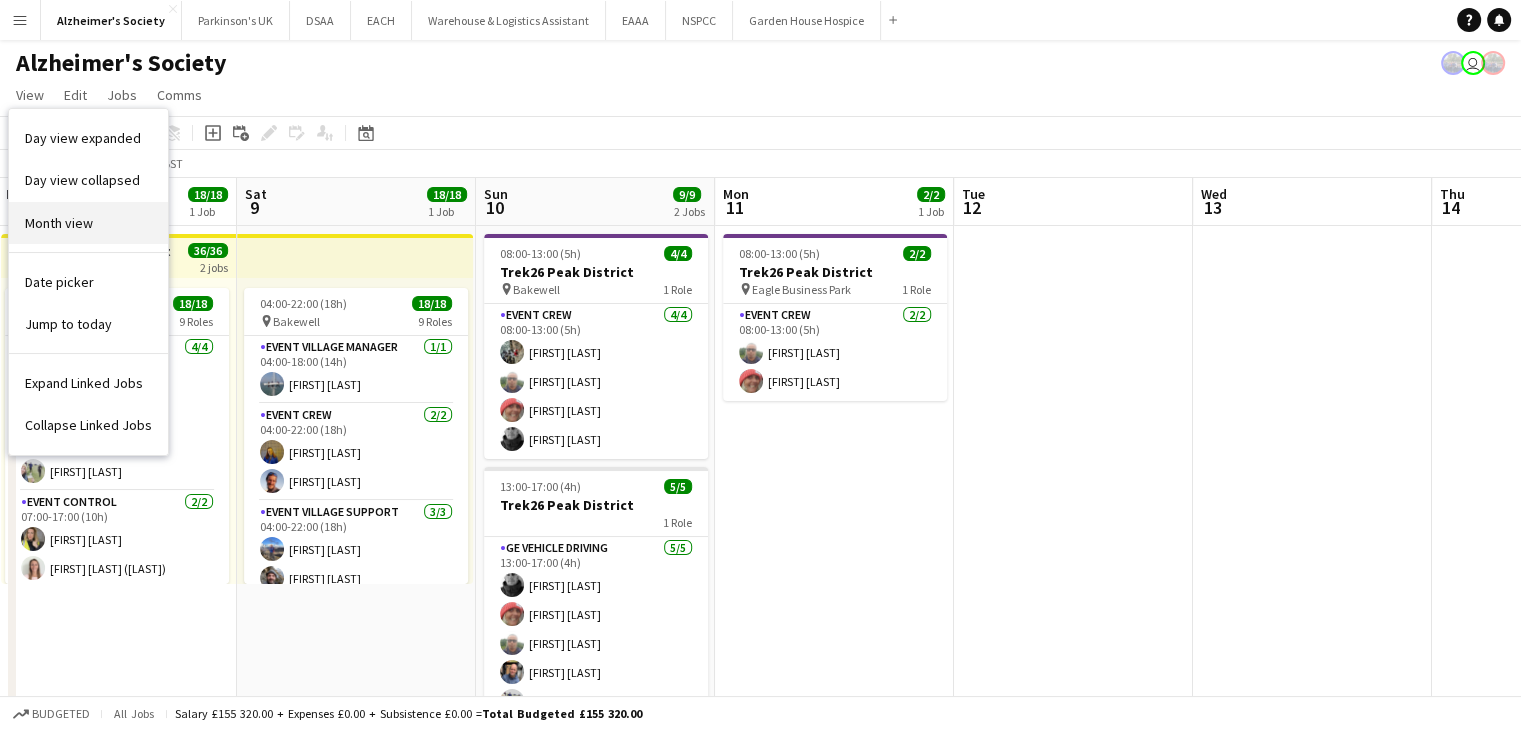 click on "Month view" at bounding box center [88, 223] 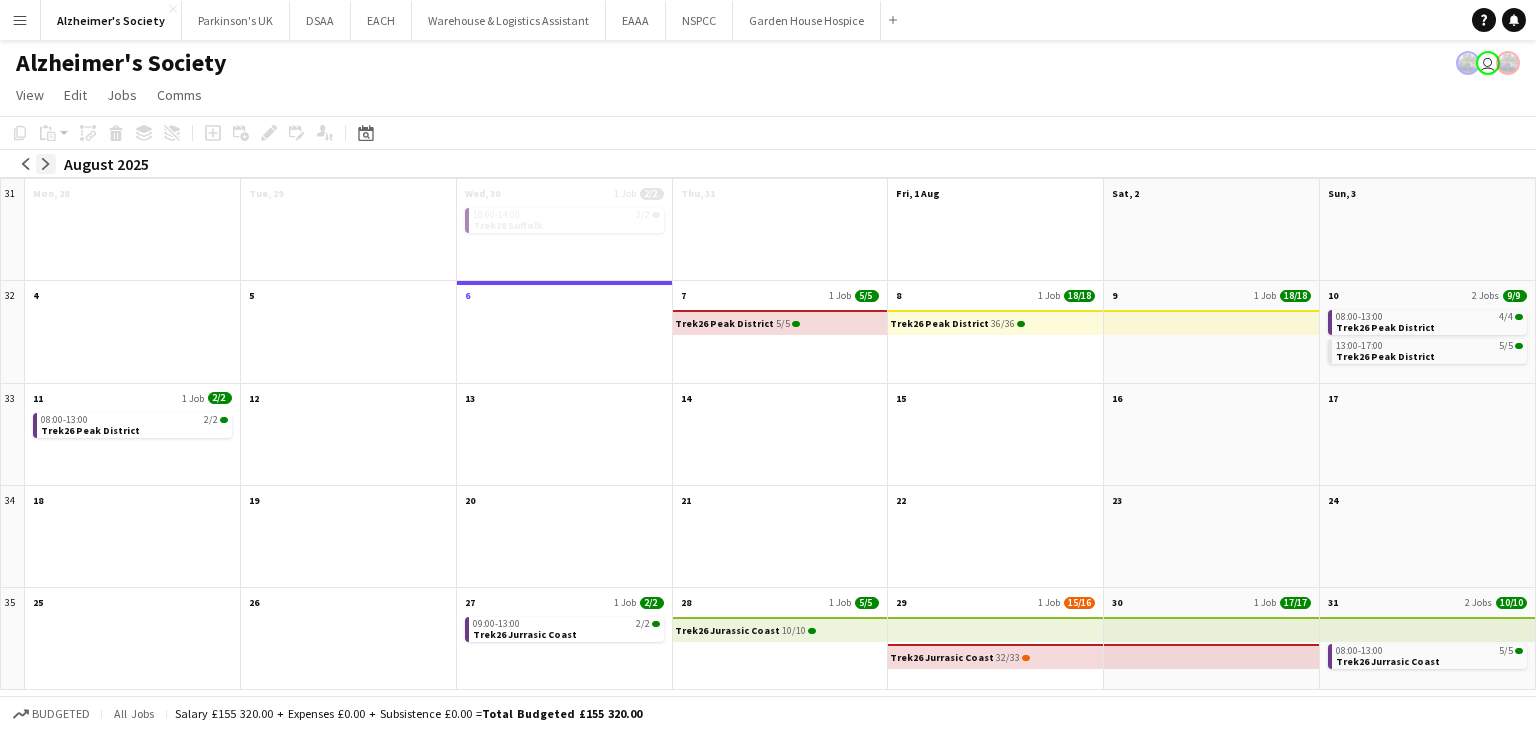 click on "arrow-right" 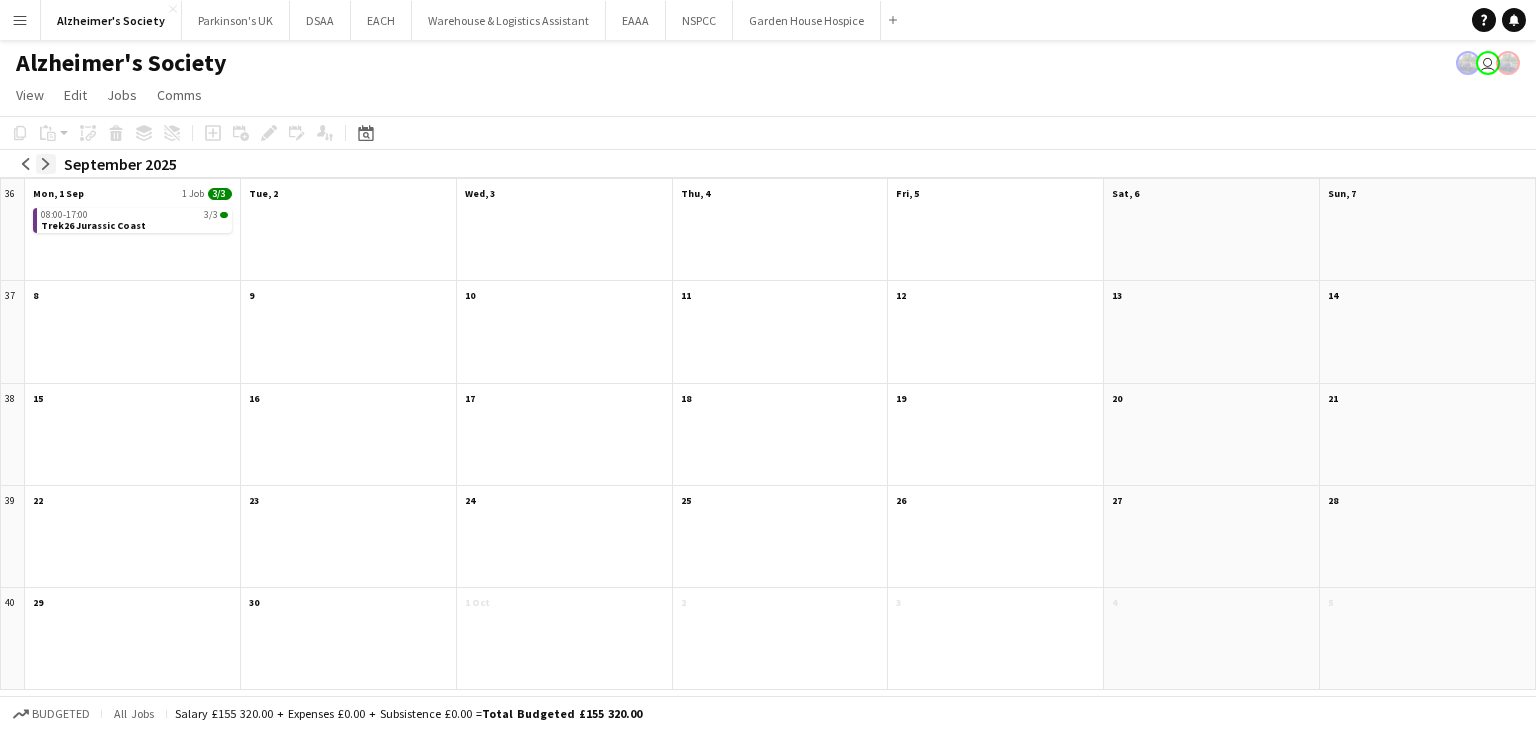 click on "arrow-right" 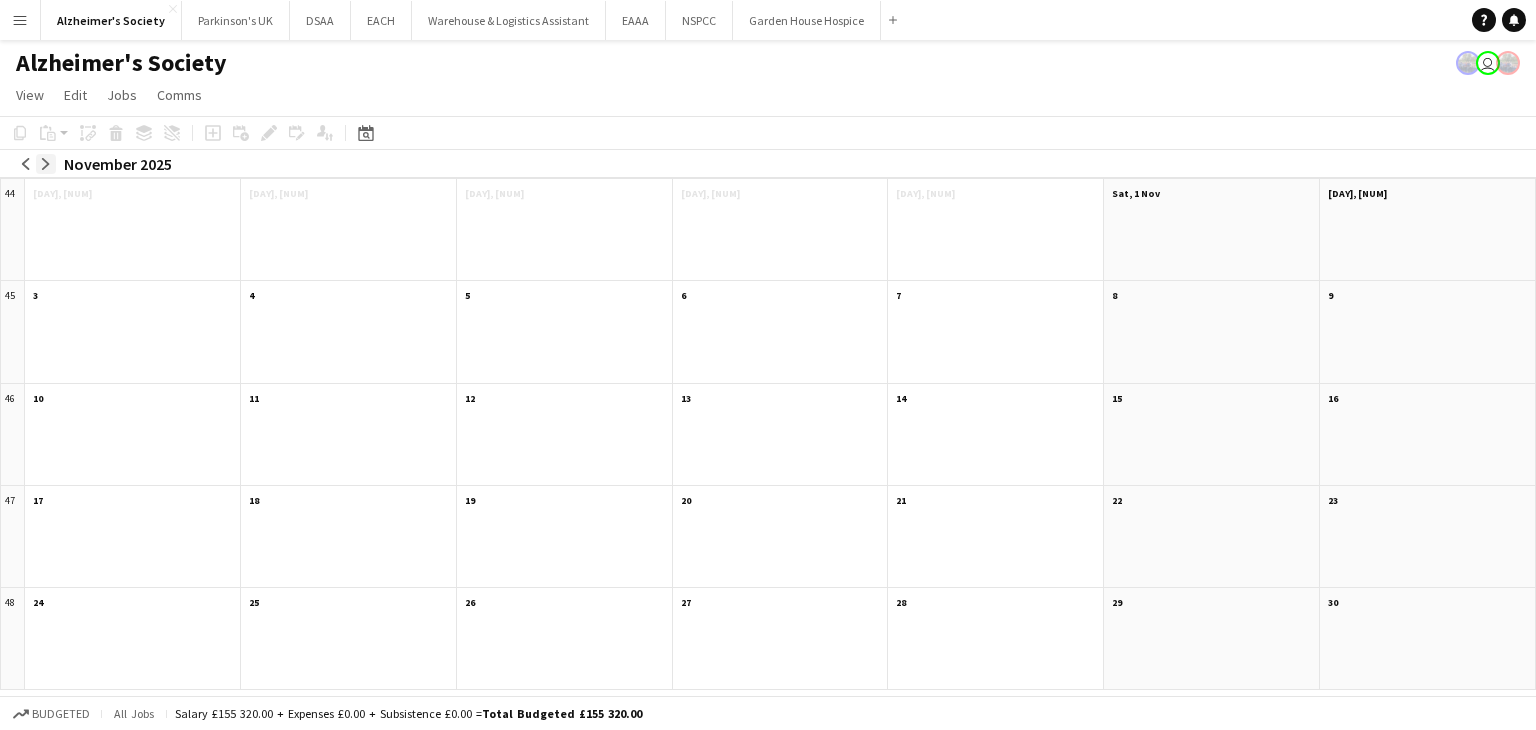 click on "arrow-right" 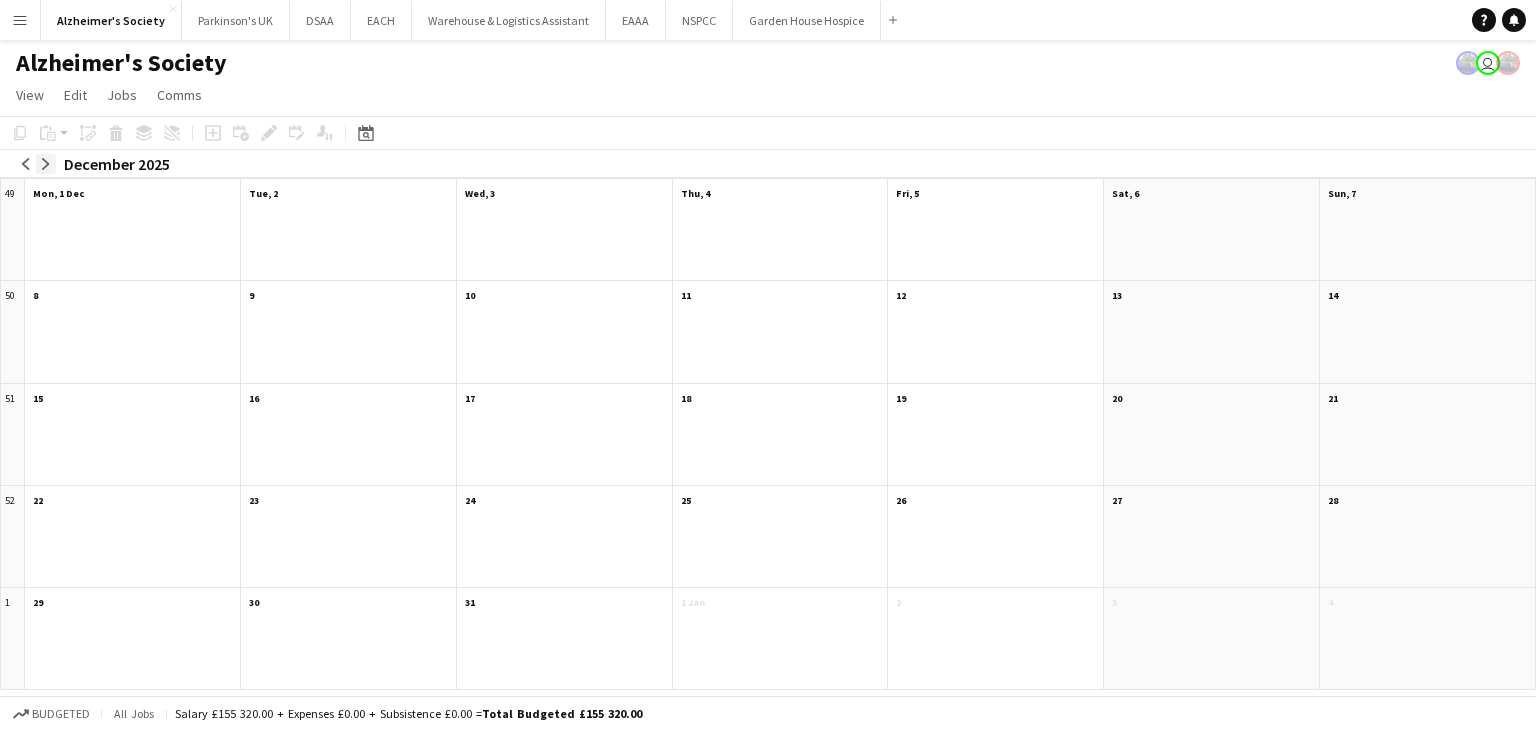 click on "arrow-right" 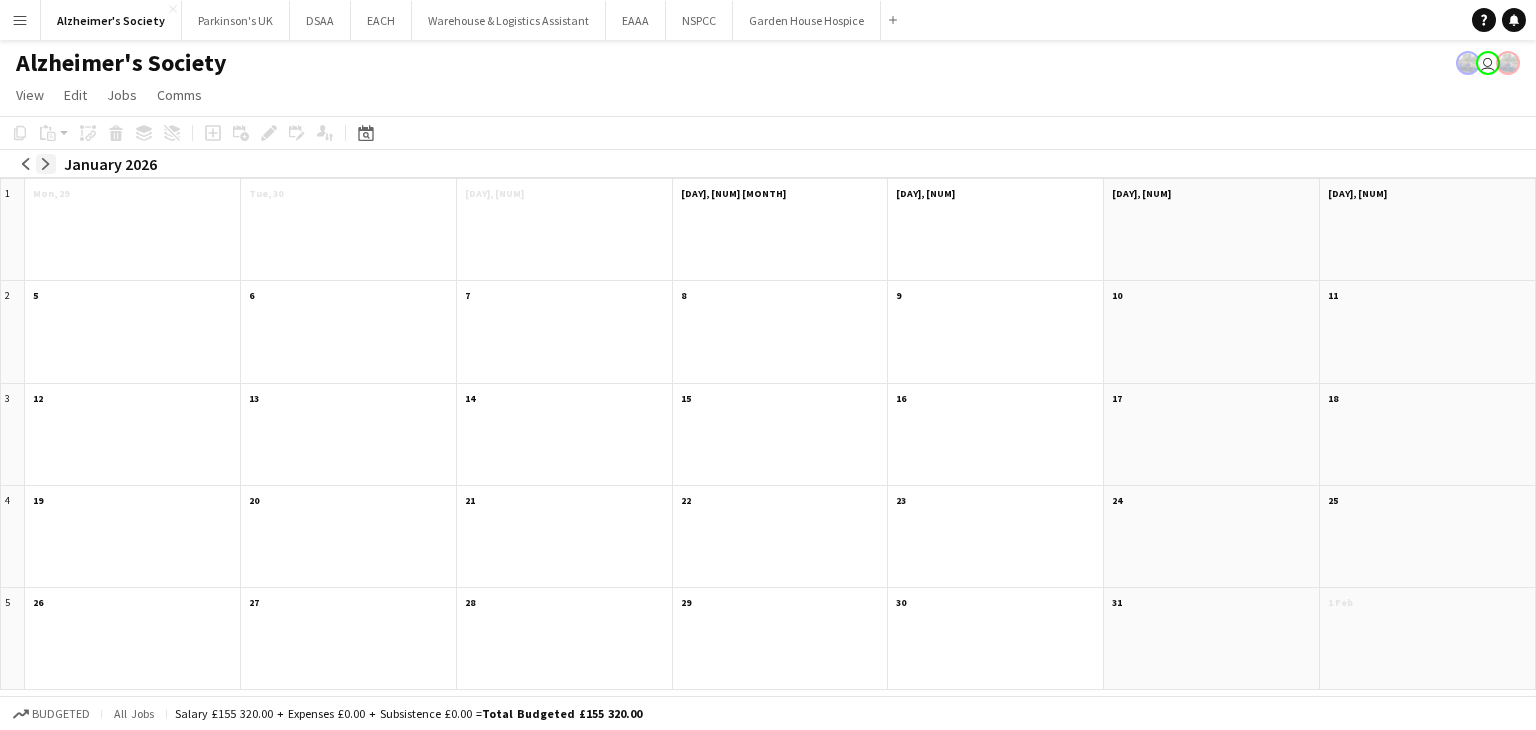 click on "arrow-right" 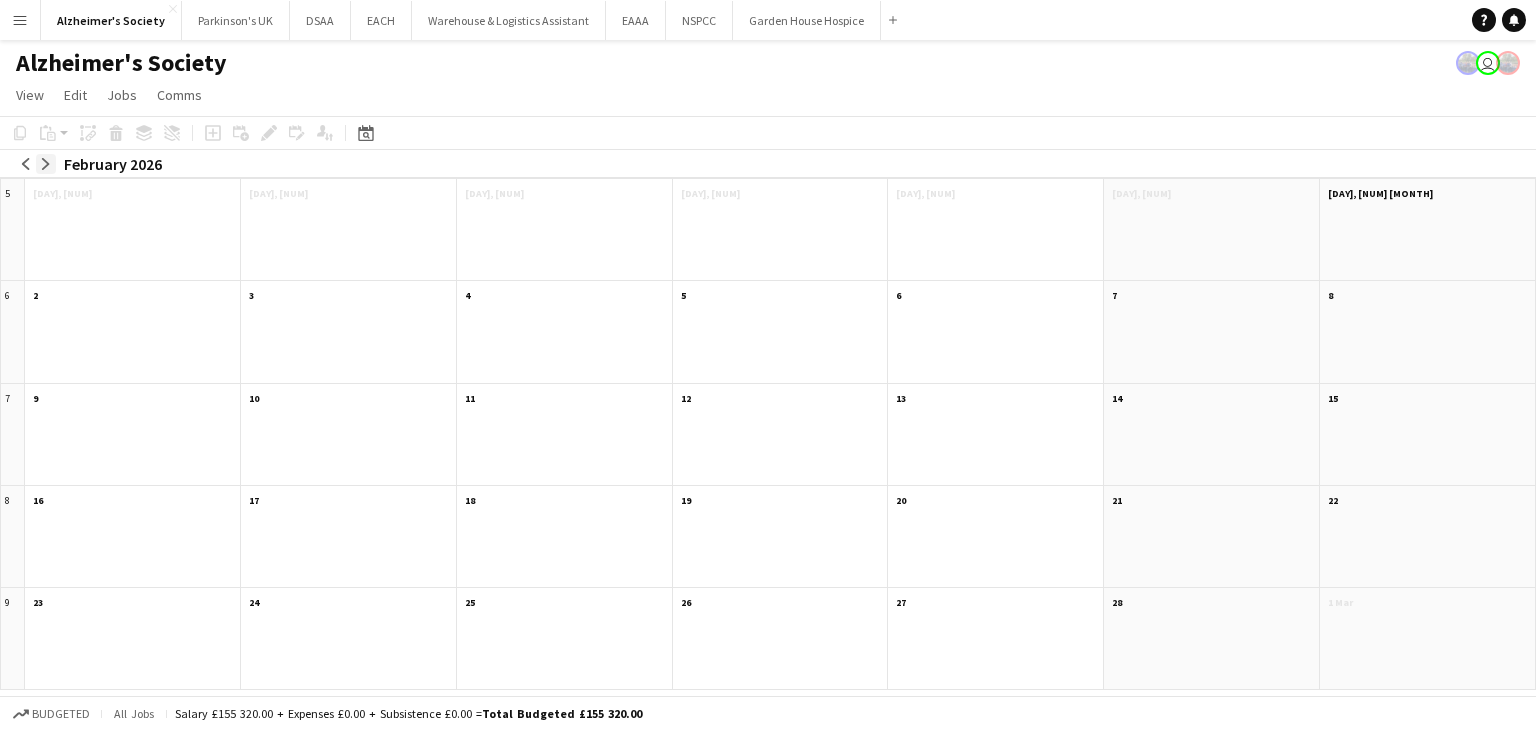 click on "arrow-right" 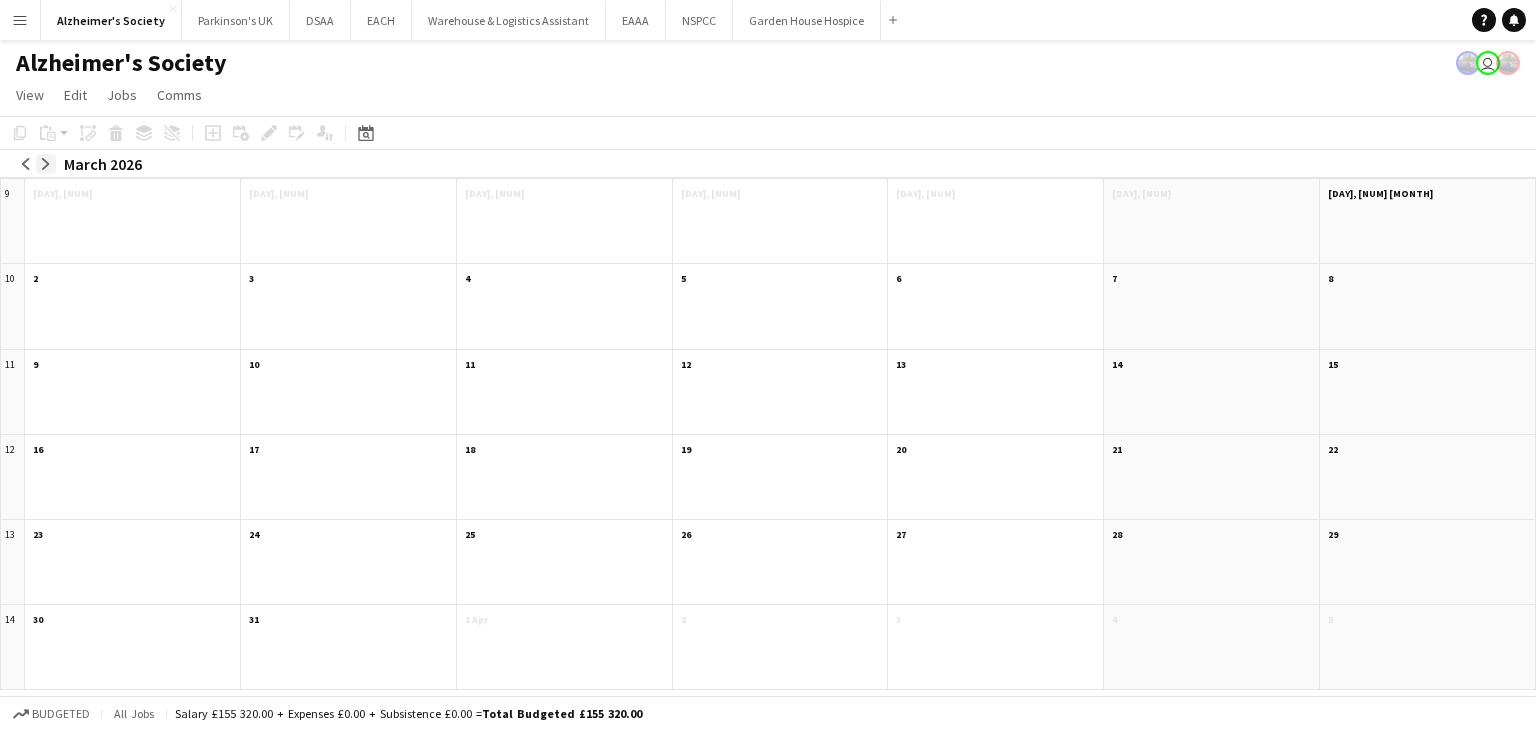 click on "arrow-right" 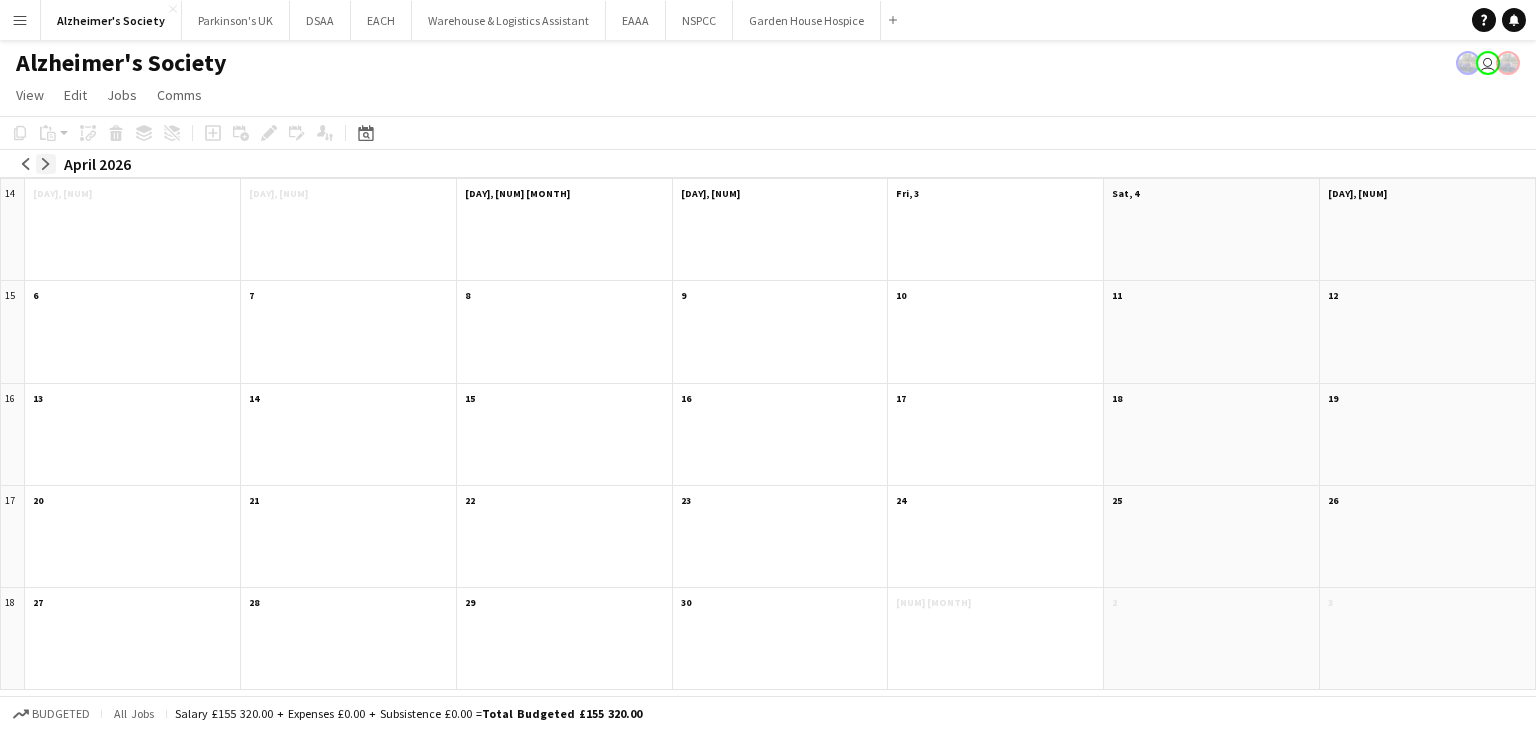 click on "arrow-right" 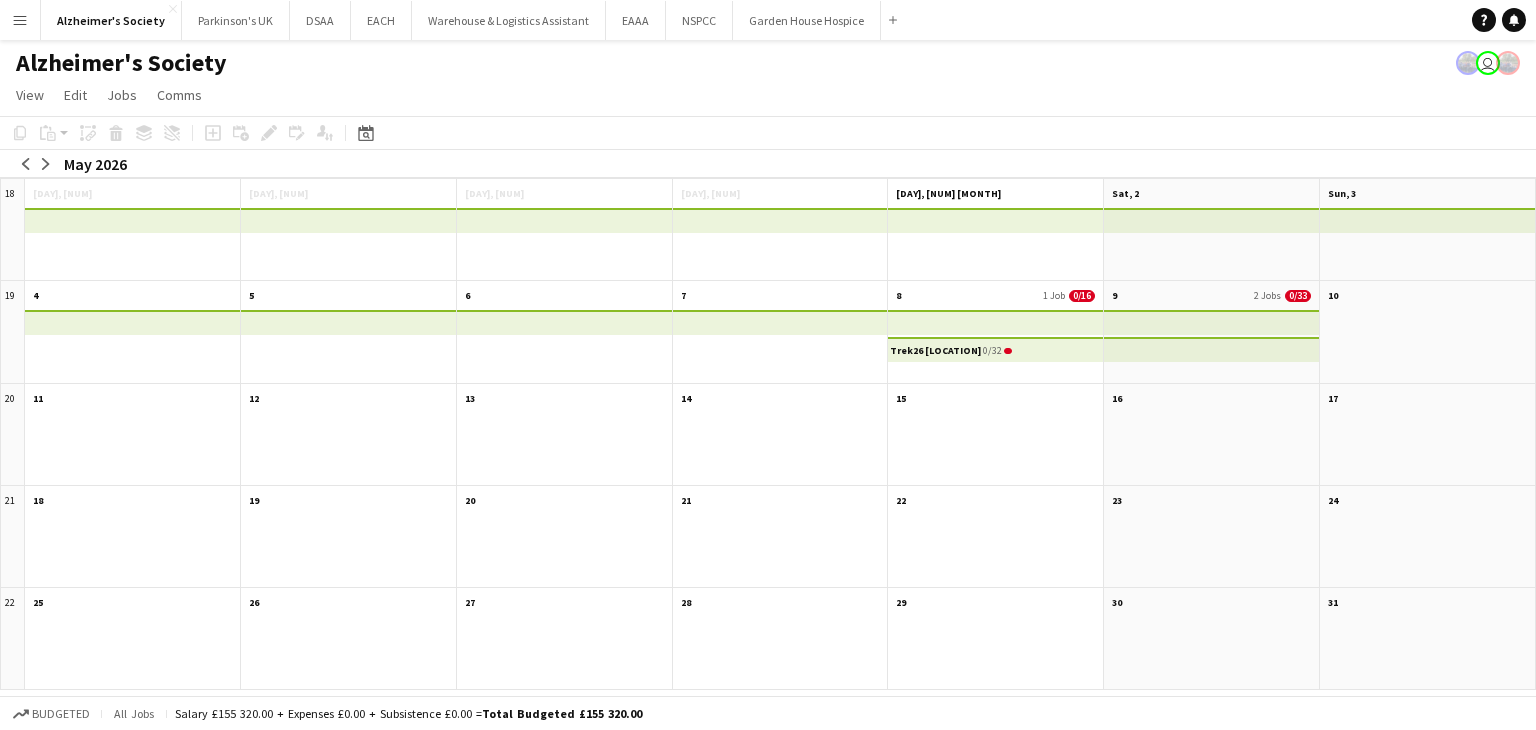 click on "Trek26 [LOCATION] 0/32" 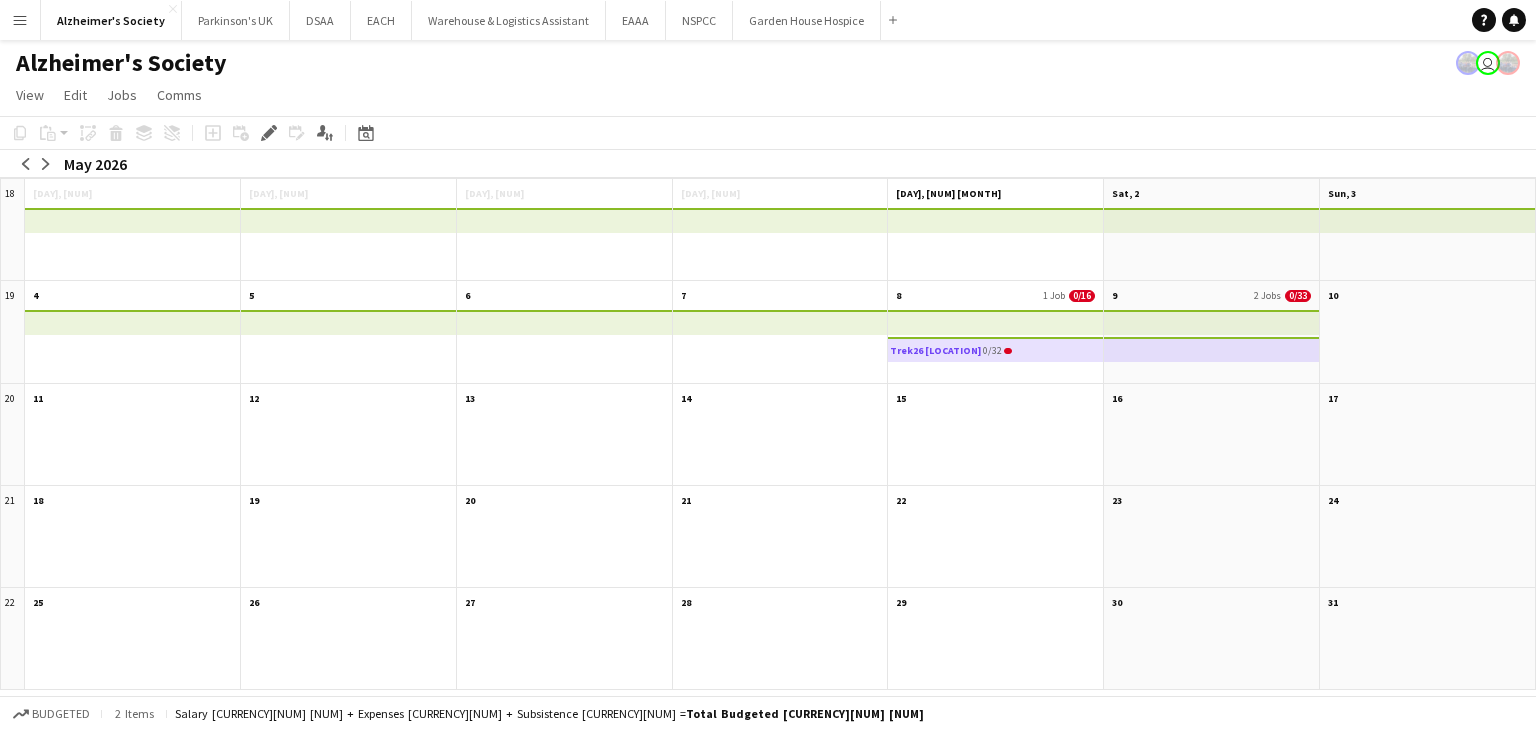 click on "Trek26 [LOCATION]" 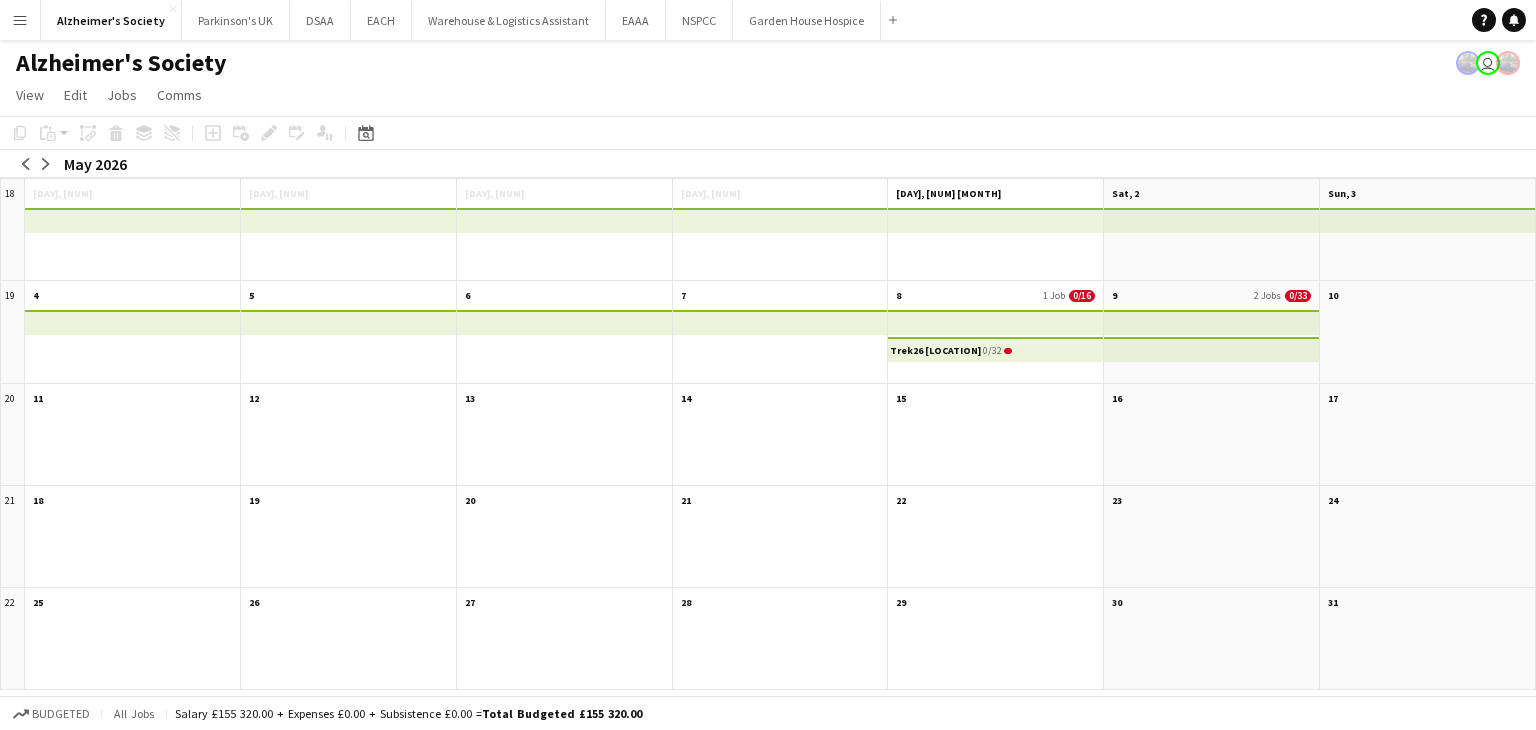 click on "Trek26 [LOCATION]" 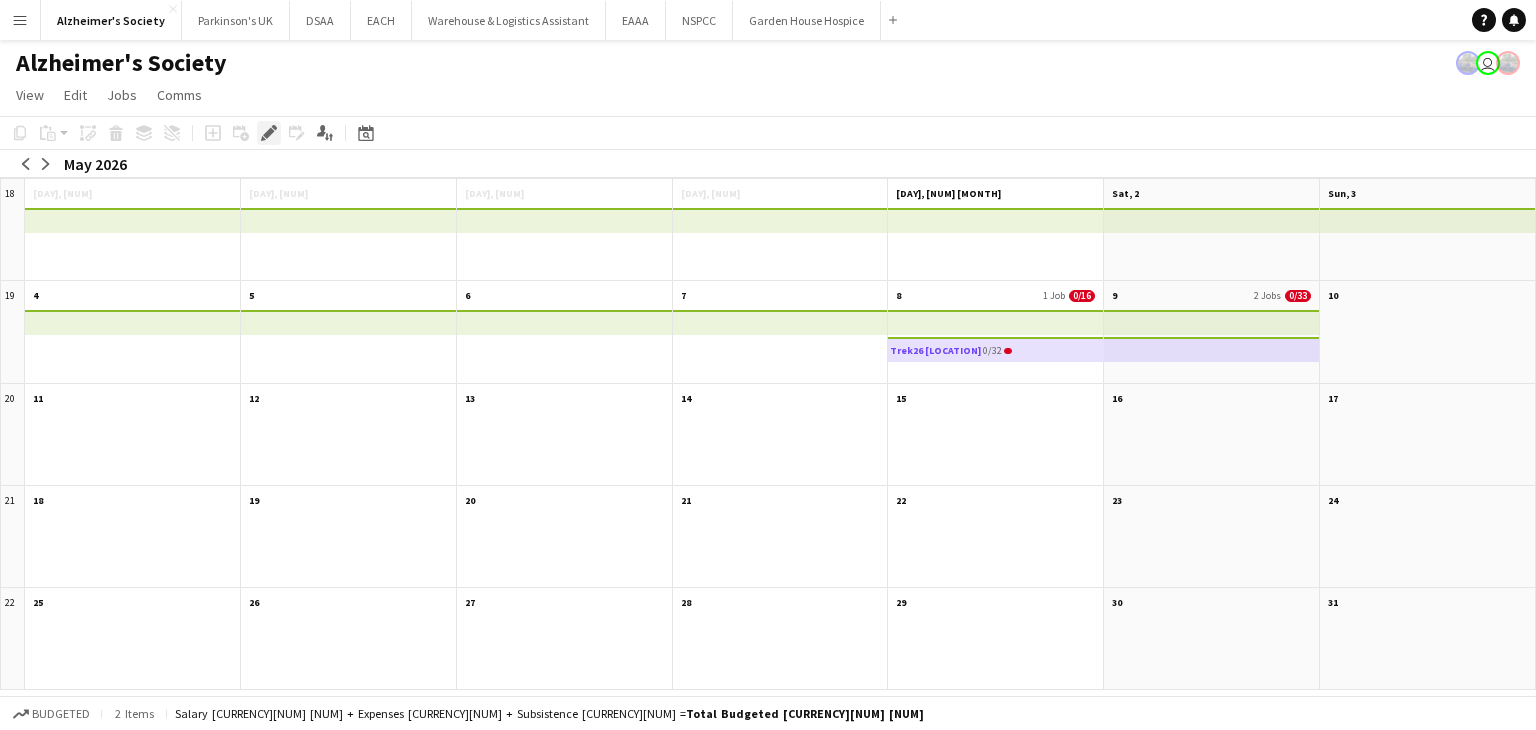 click on "Edit" 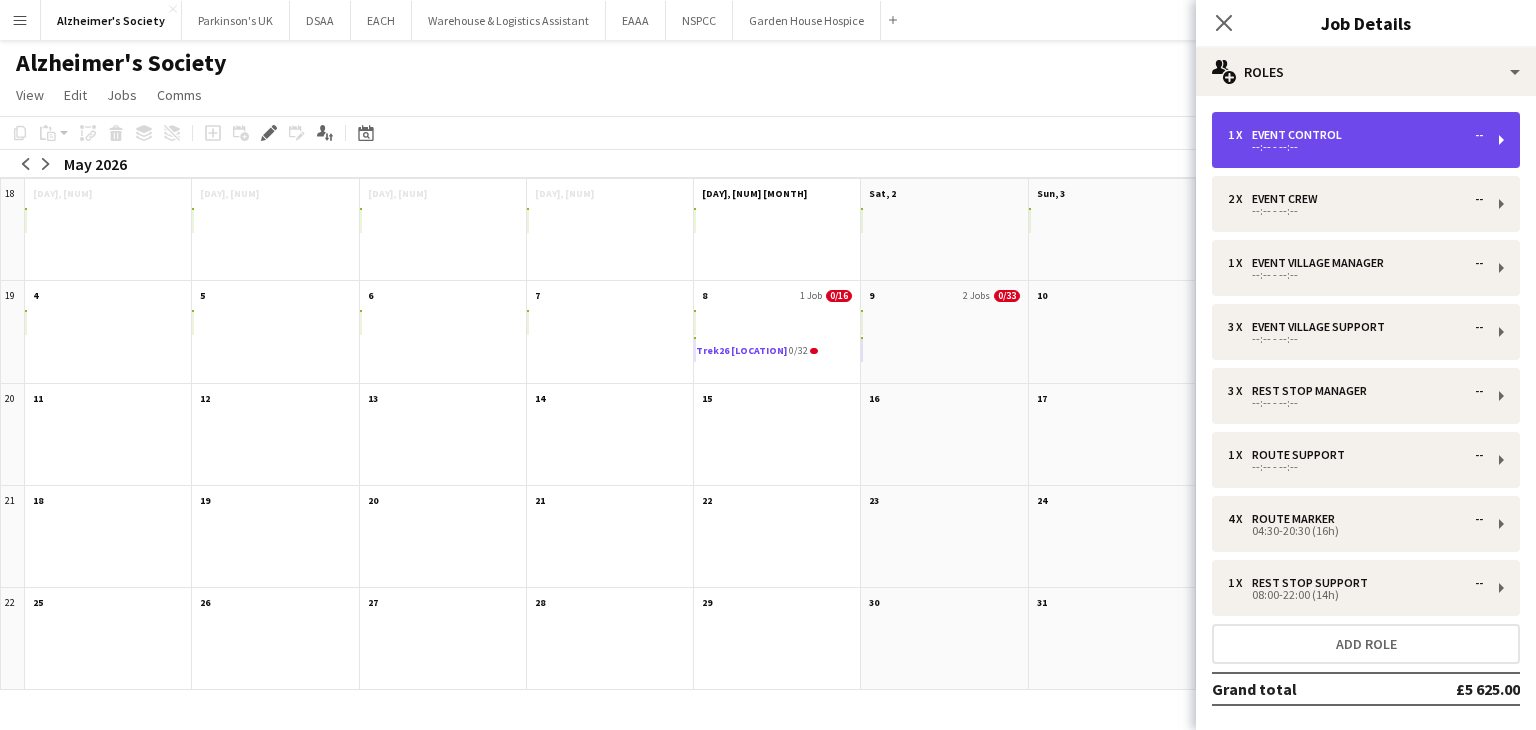 click on "1 x   Event Control   --" at bounding box center [1355, 135] 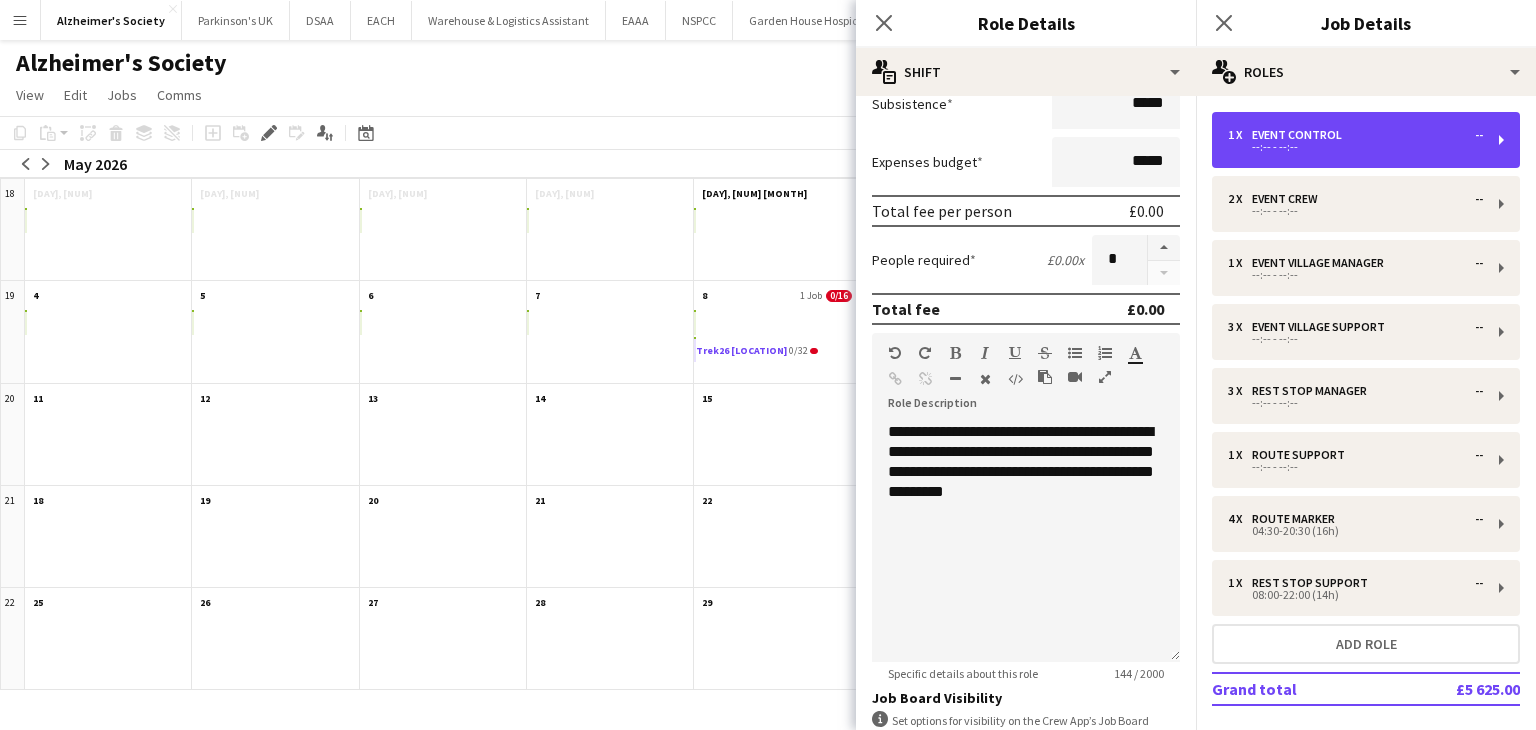 scroll, scrollTop: 300, scrollLeft: 0, axis: vertical 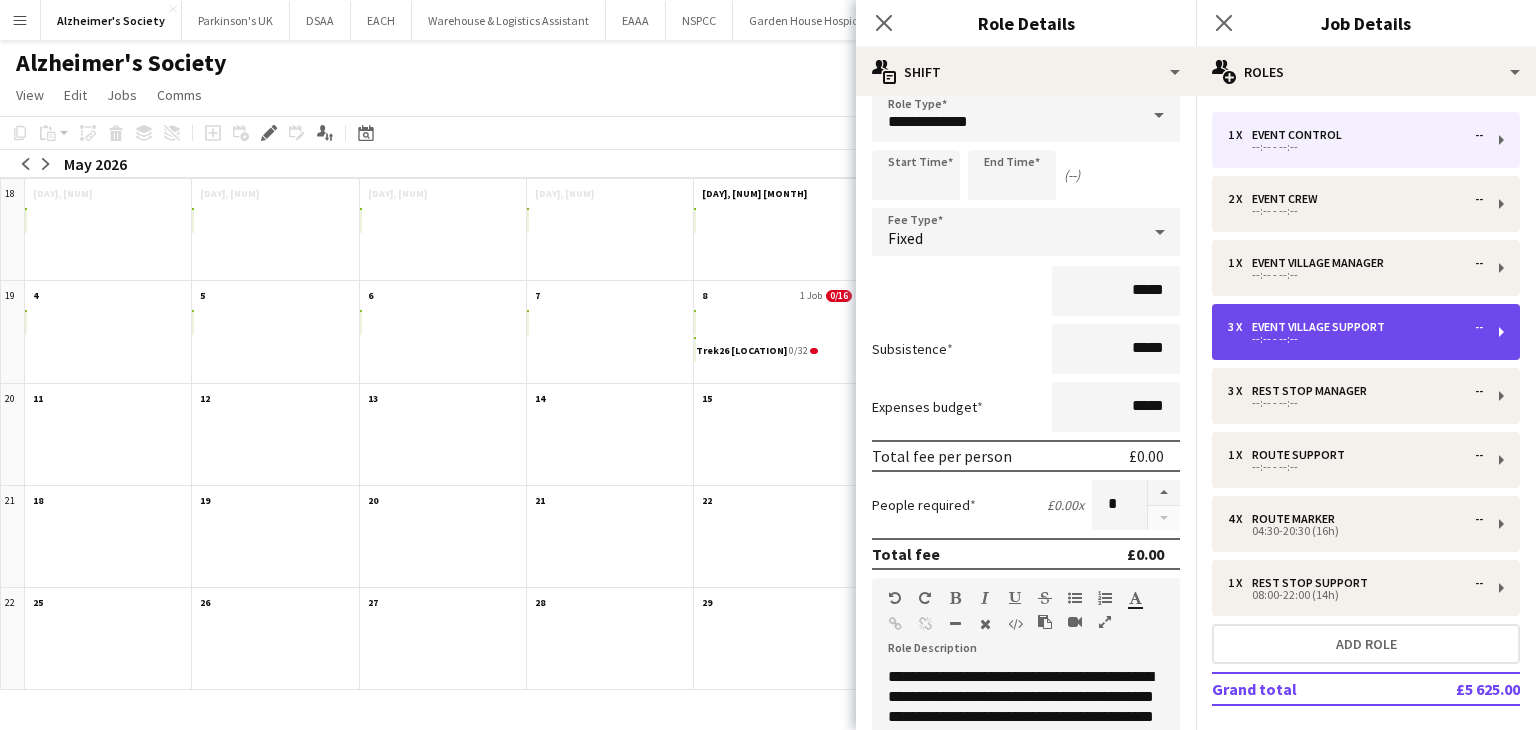 click on "--:-- - --:--" at bounding box center (1355, 339) 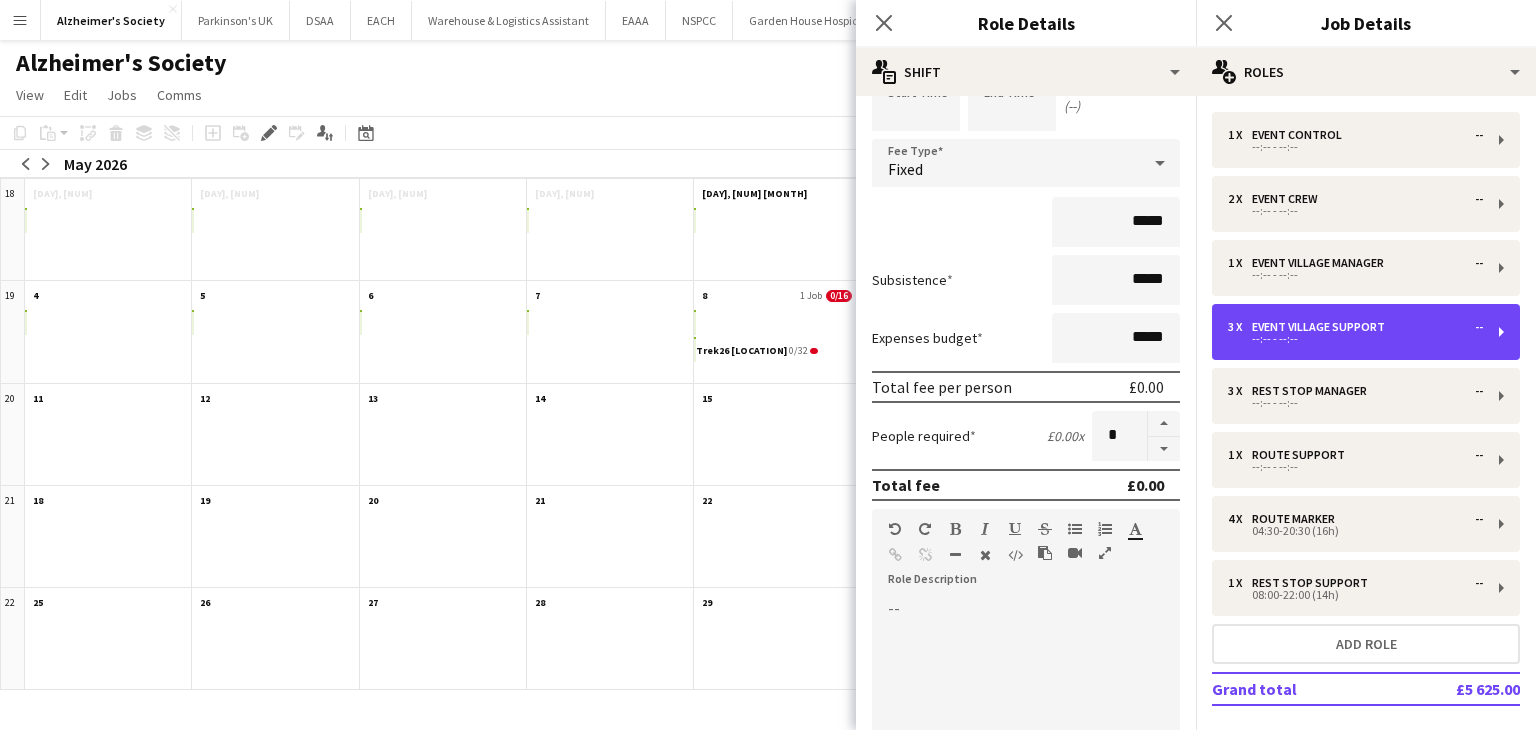 scroll, scrollTop: 20, scrollLeft: 0, axis: vertical 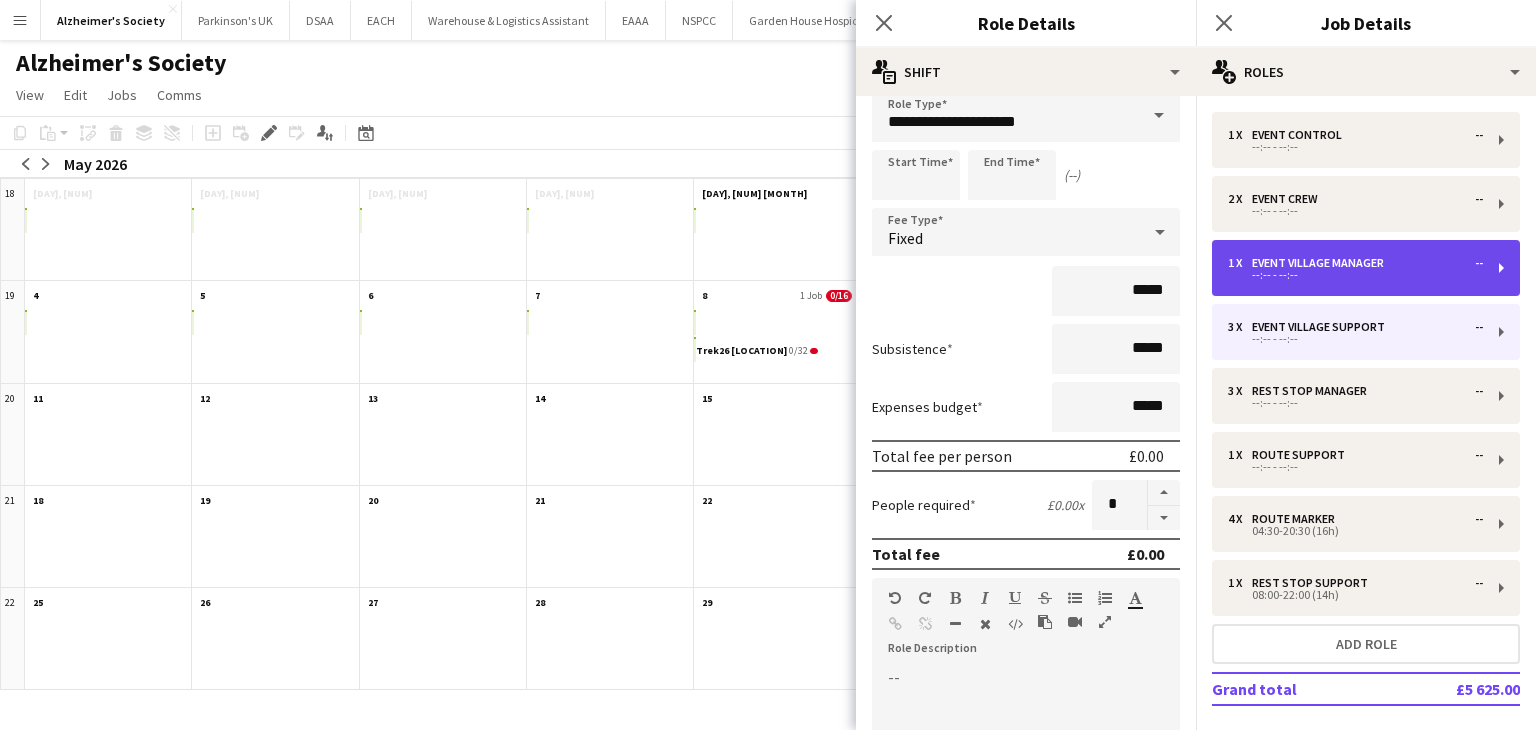 click on "--:-- - --:--" at bounding box center [1355, 275] 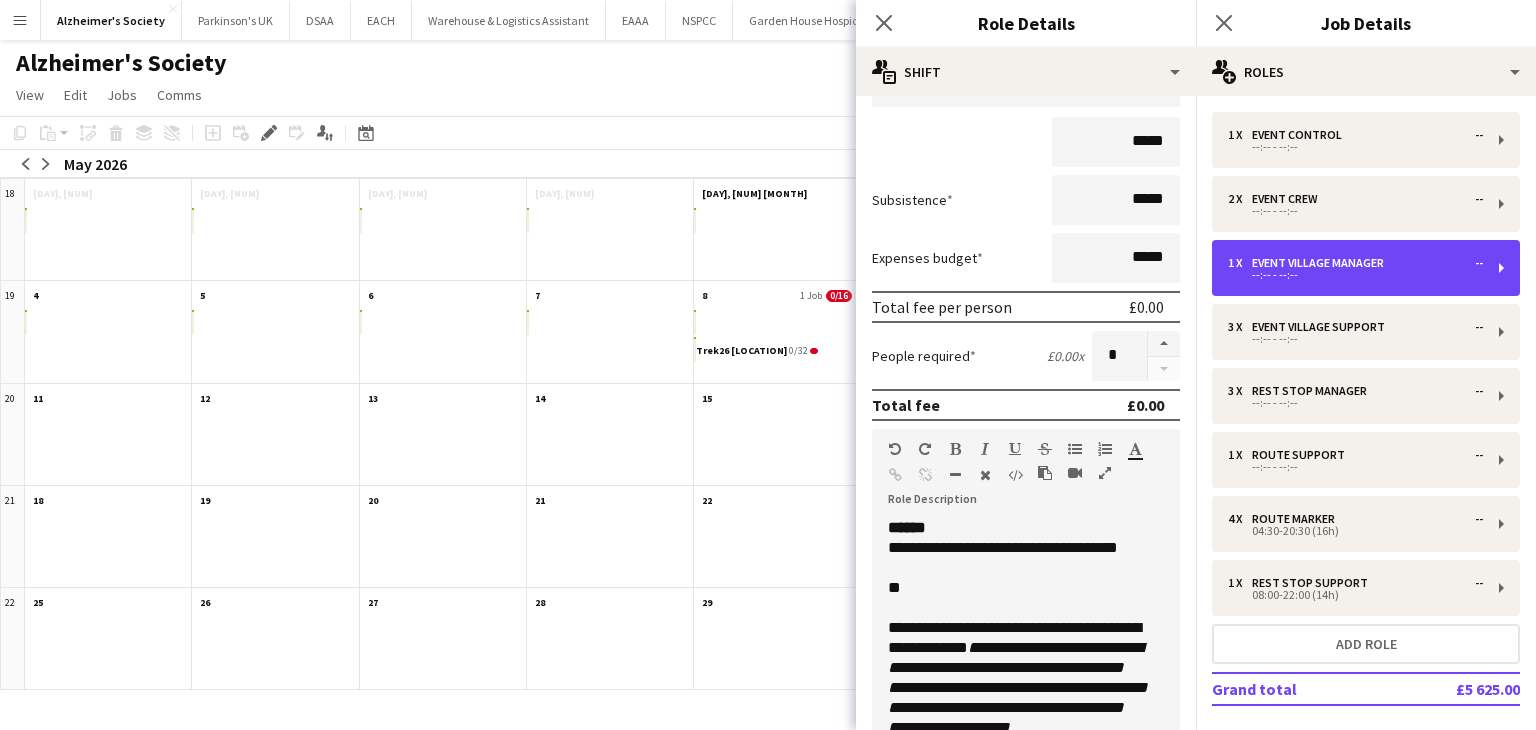 scroll, scrollTop: 220, scrollLeft: 0, axis: vertical 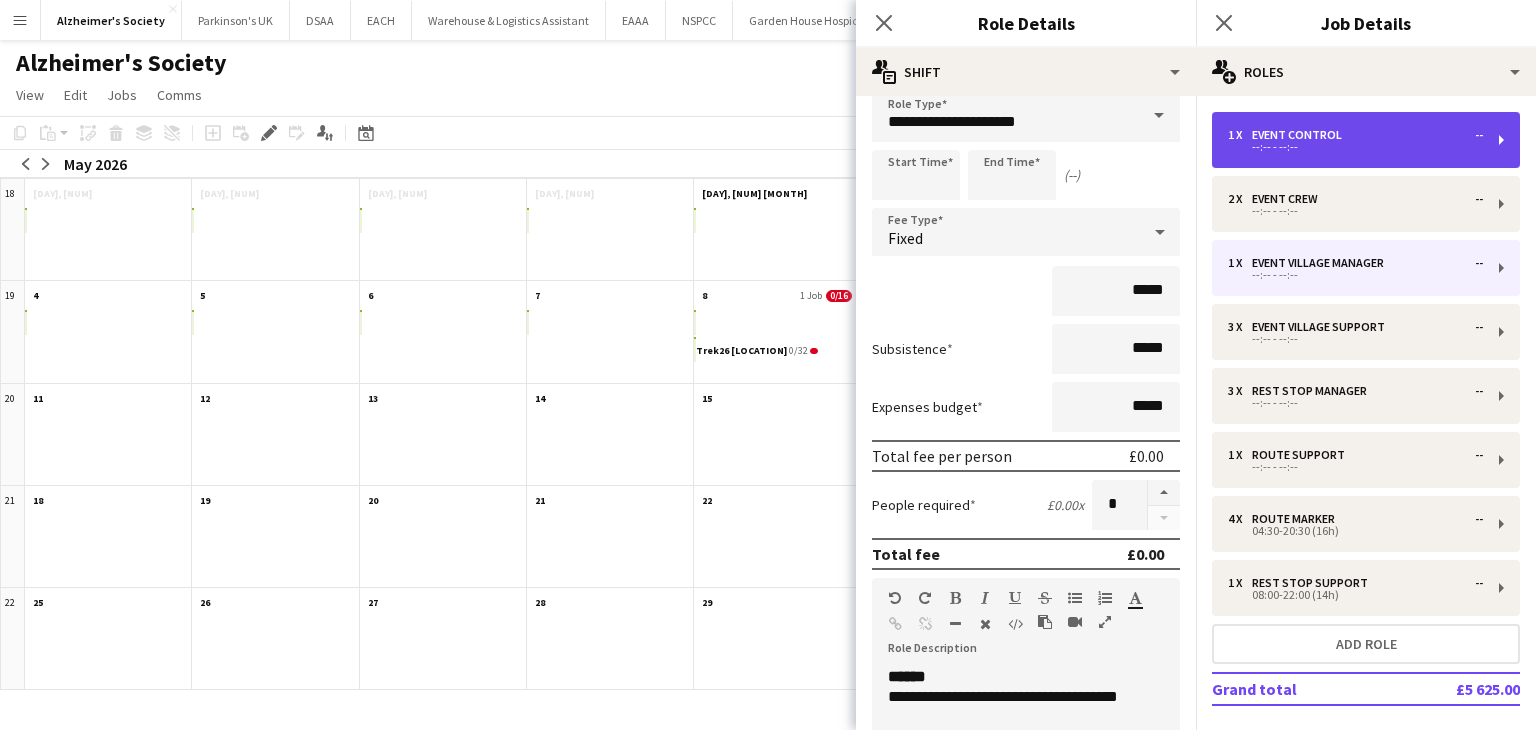 click on "1 x   Event Control   --   --:-- - --:--" at bounding box center [1366, 140] 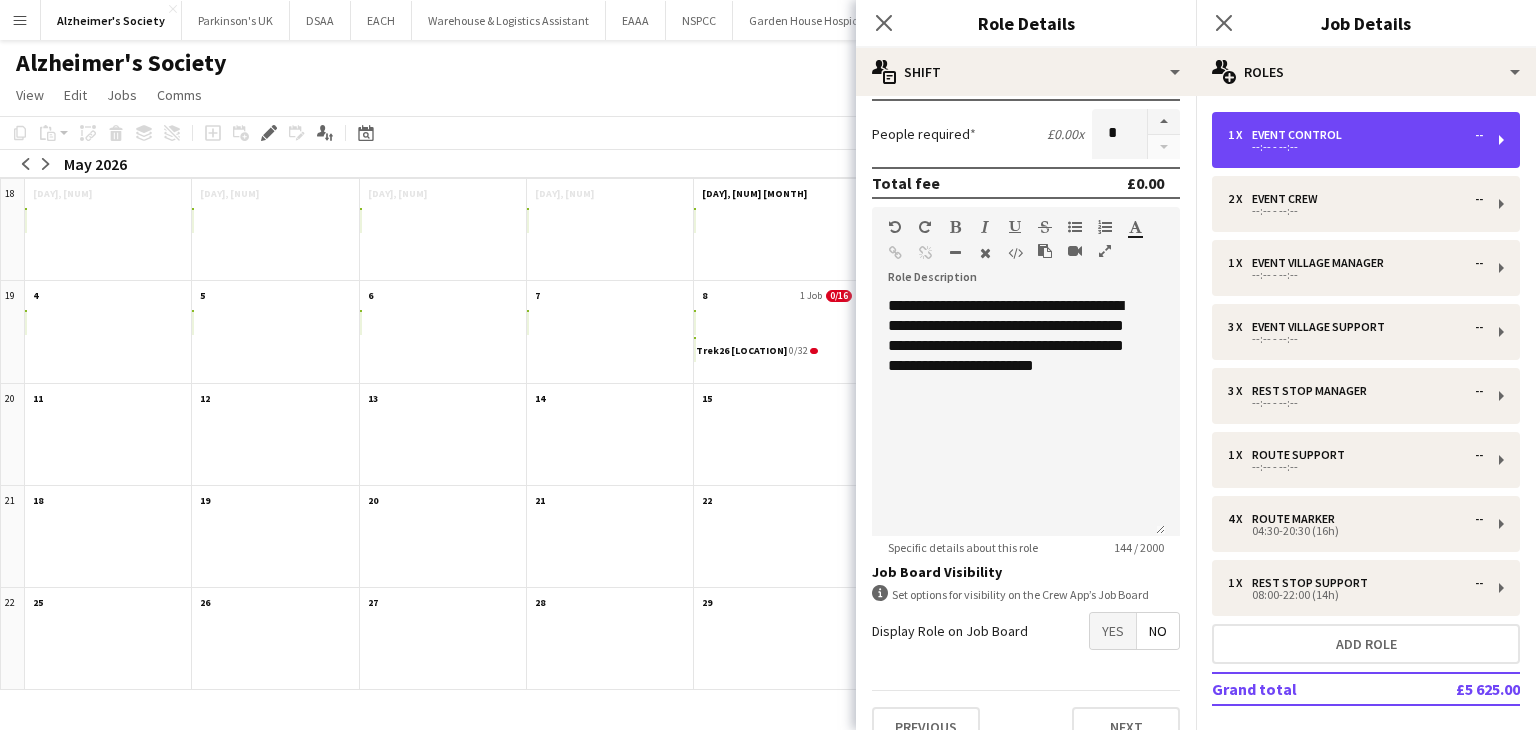 scroll, scrollTop: 420, scrollLeft: 0, axis: vertical 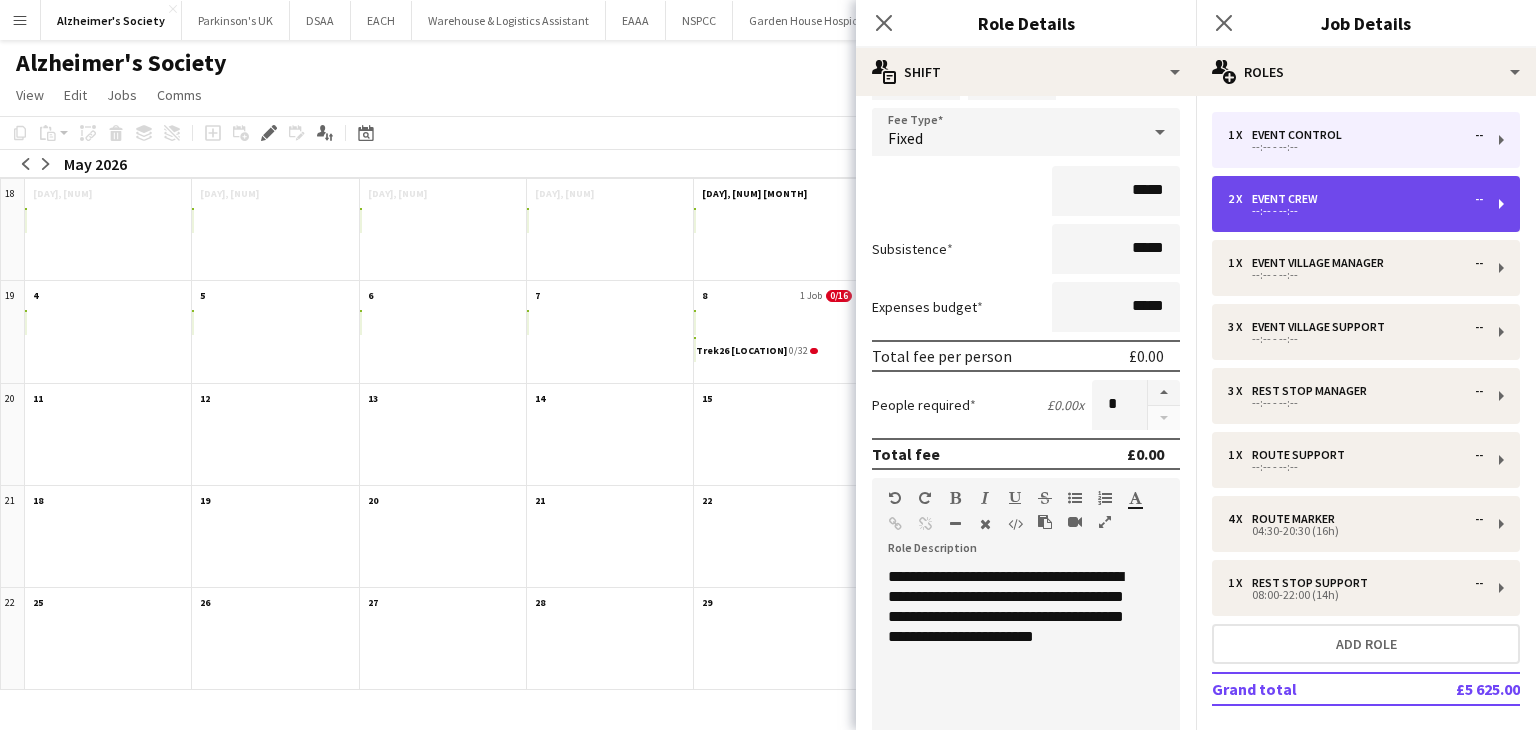 click on "--:-- - --:--" at bounding box center [1355, 211] 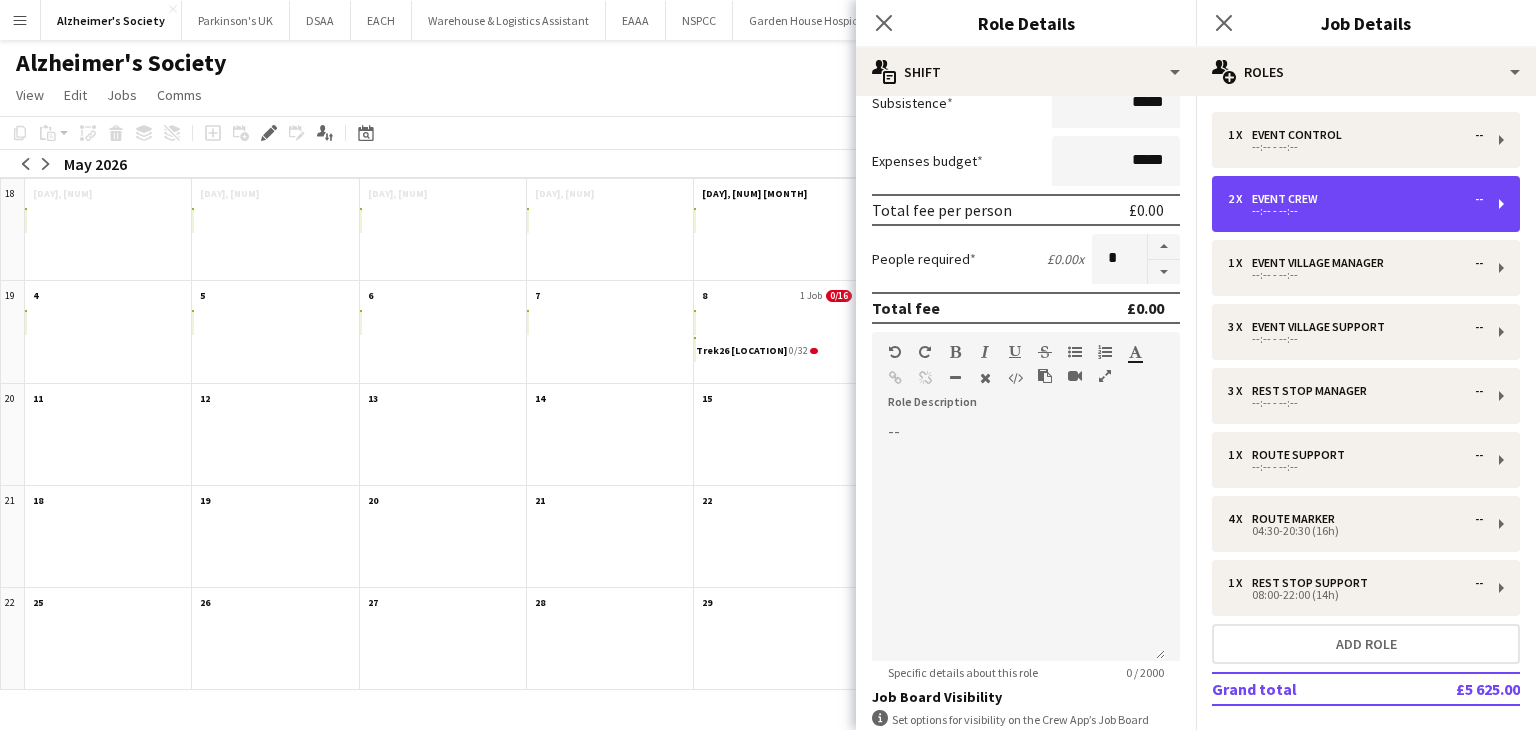 scroll, scrollTop: 220, scrollLeft: 0, axis: vertical 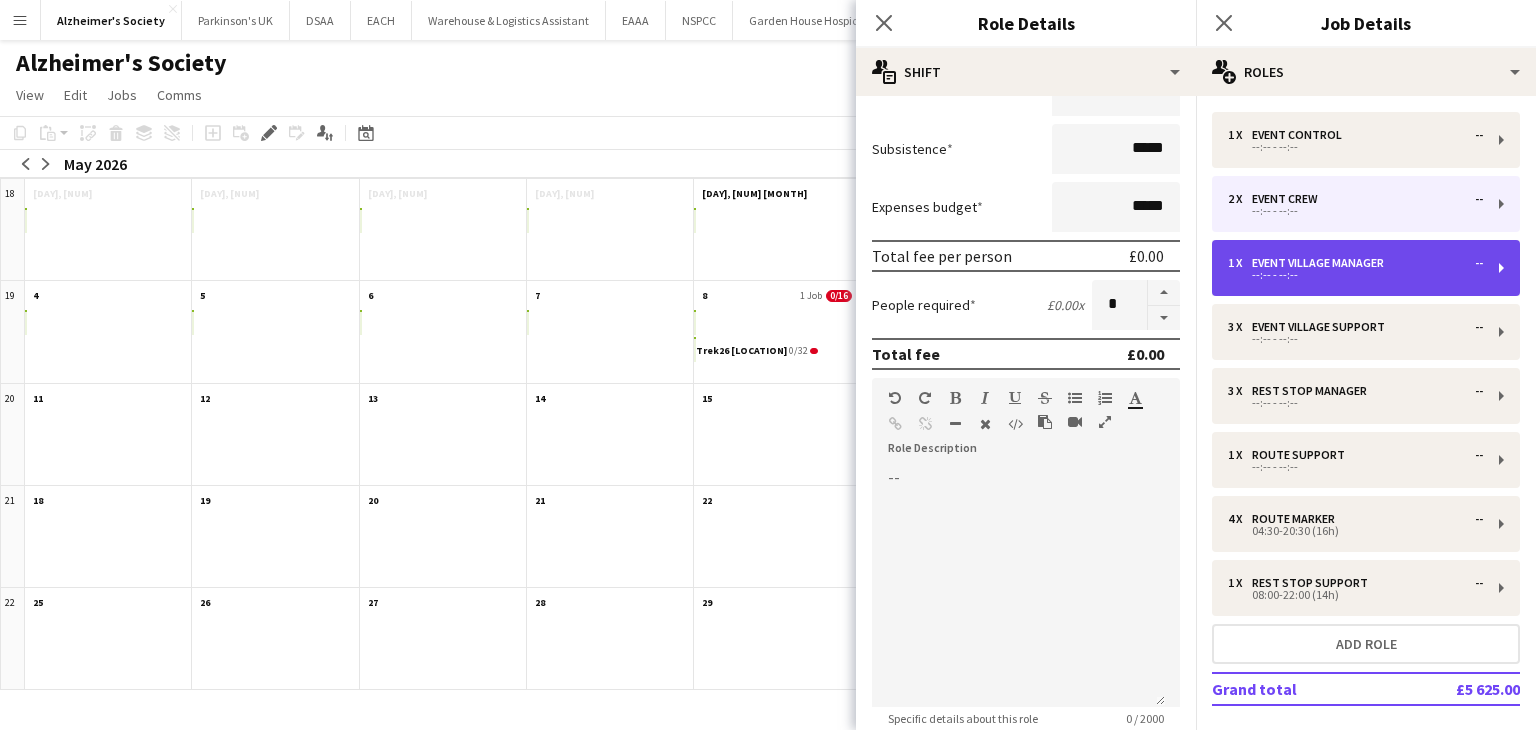 click on "Event Village Manager" at bounding box center (1322, 263) 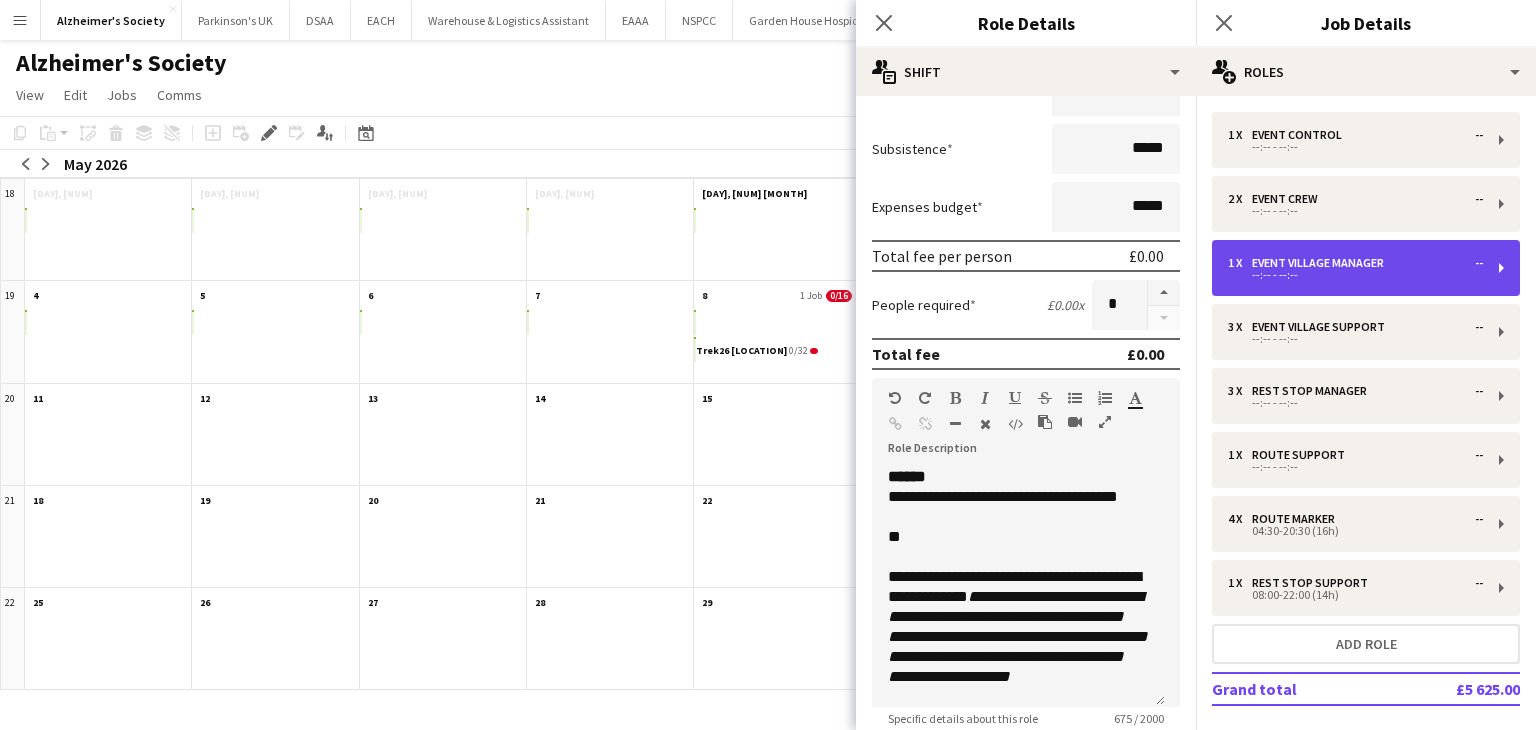 click on "Event Village Manager" at bounding box center (1322, 263) 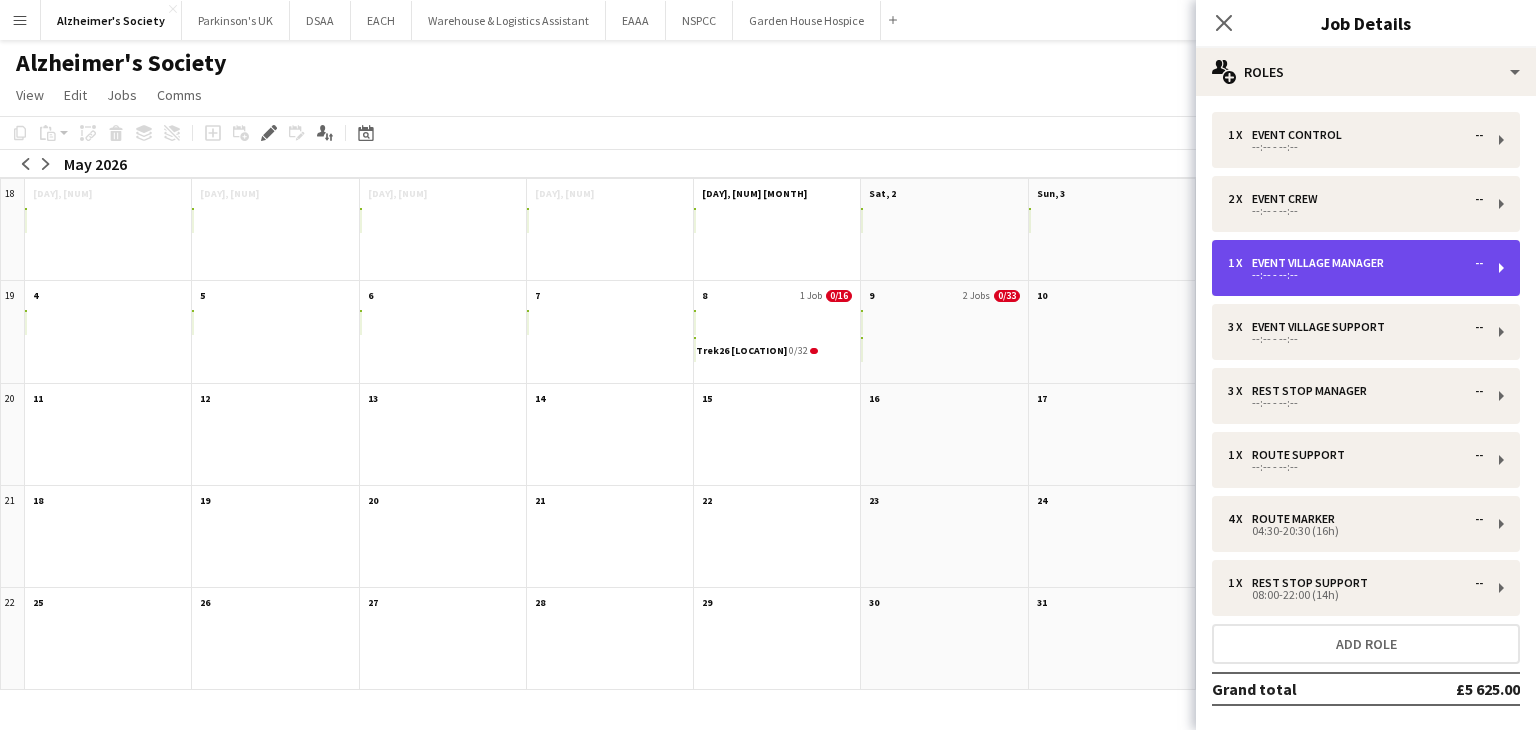 click on "Event Village Manager" at bounding box center [1322, 263] 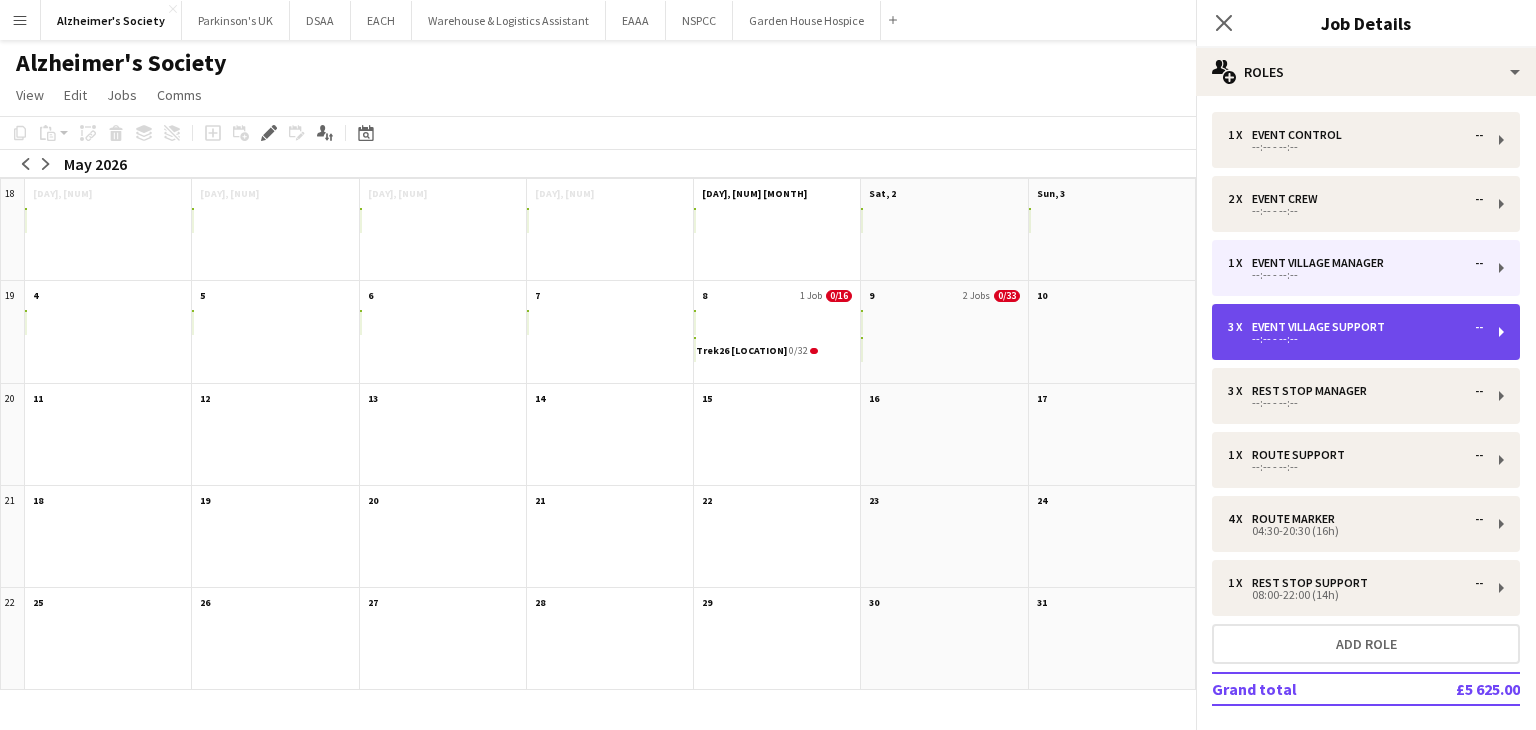 click on "Event Village Support" at bounding box center [1322, 327] 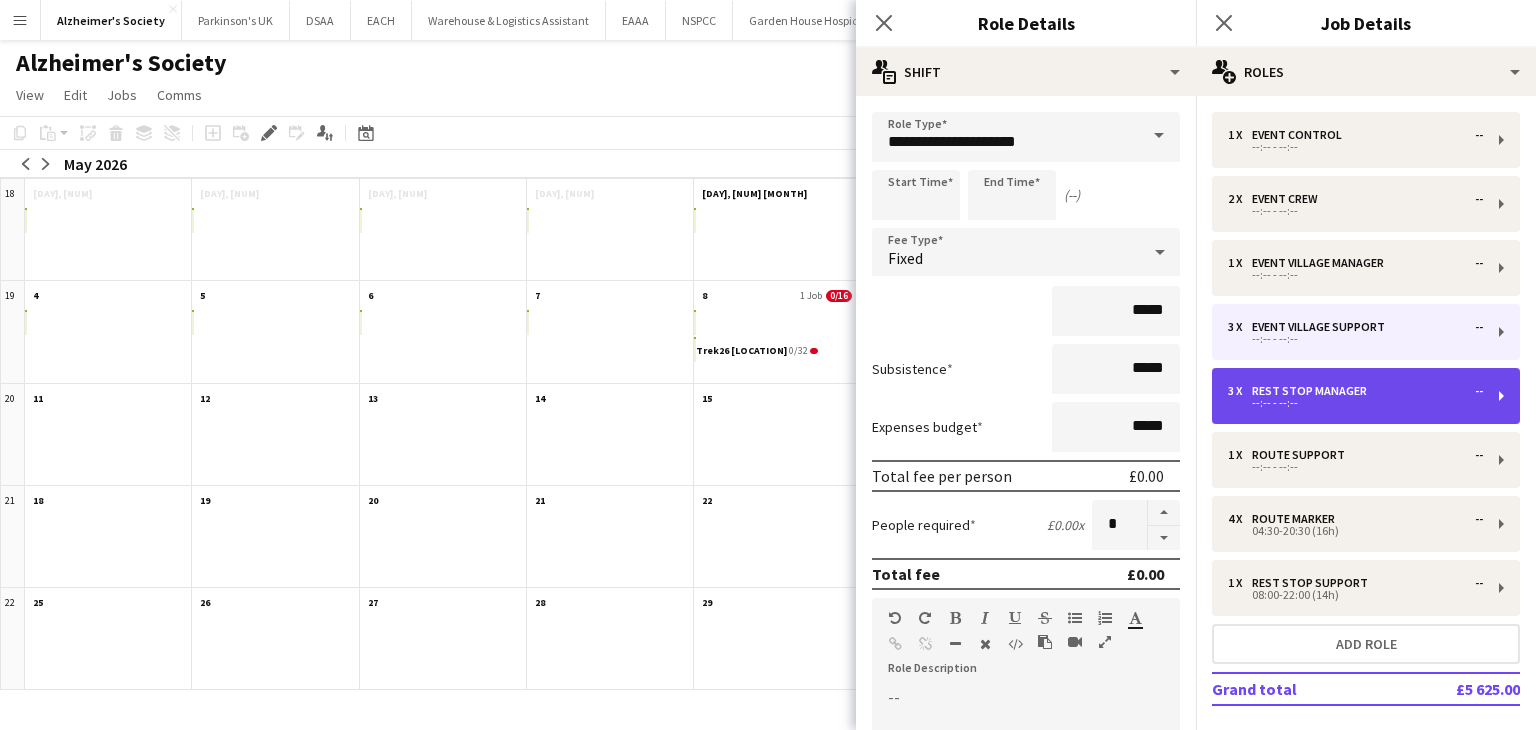 click on "--:-- - --:--" at bounding box center [1355, 403] 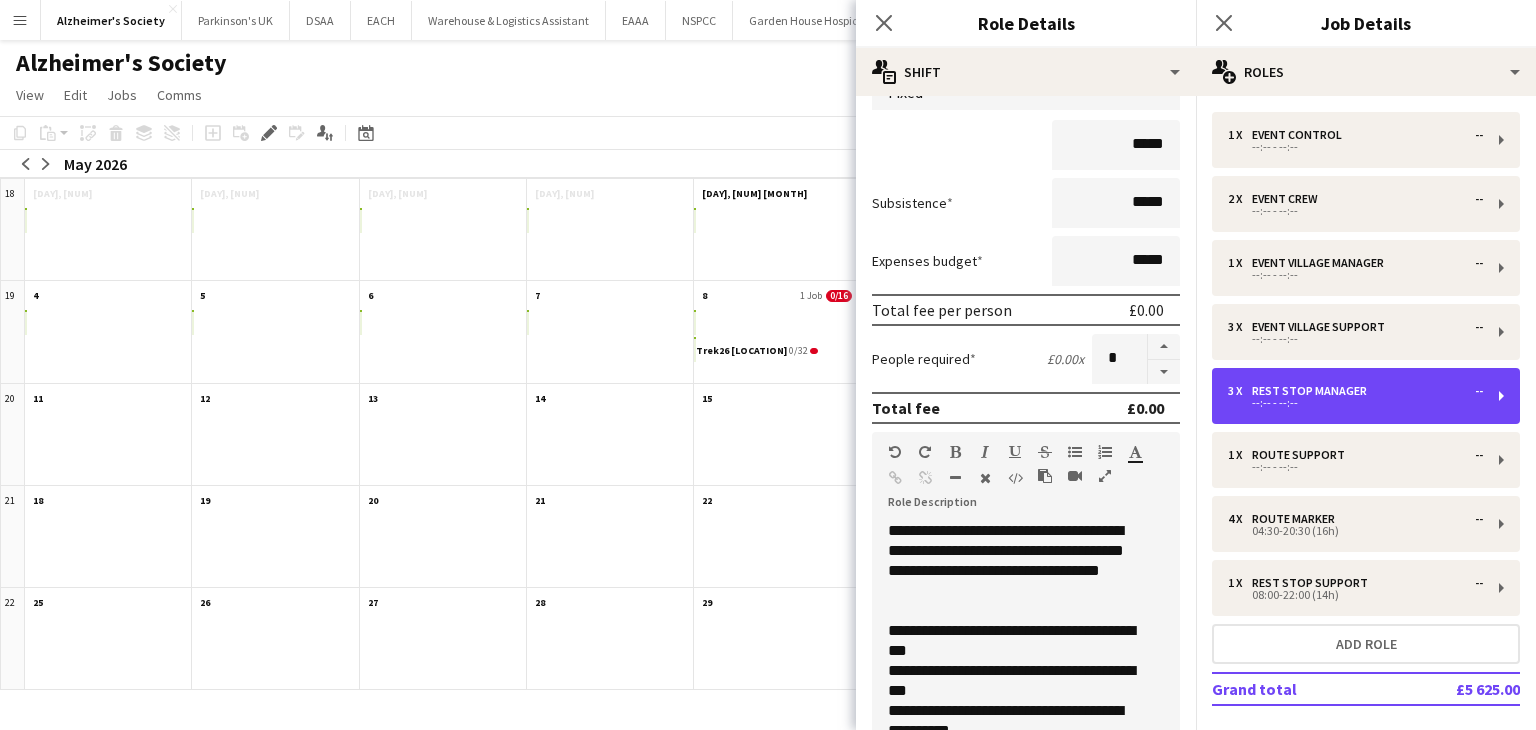 scroll, scrollTop: 200, scrollLeft: 0, axis: vertical 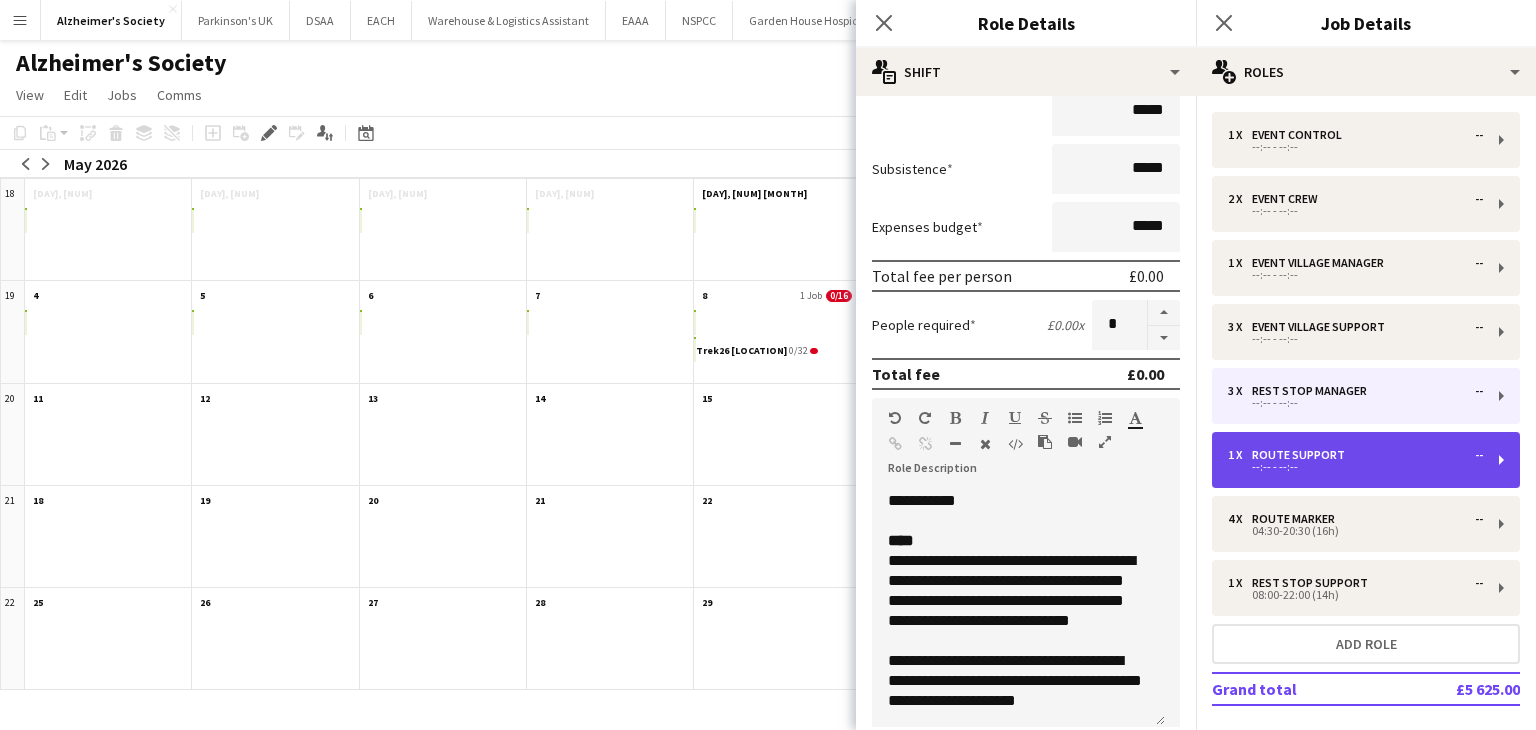 click on "Route Support" at bounding box center (1302, 455) 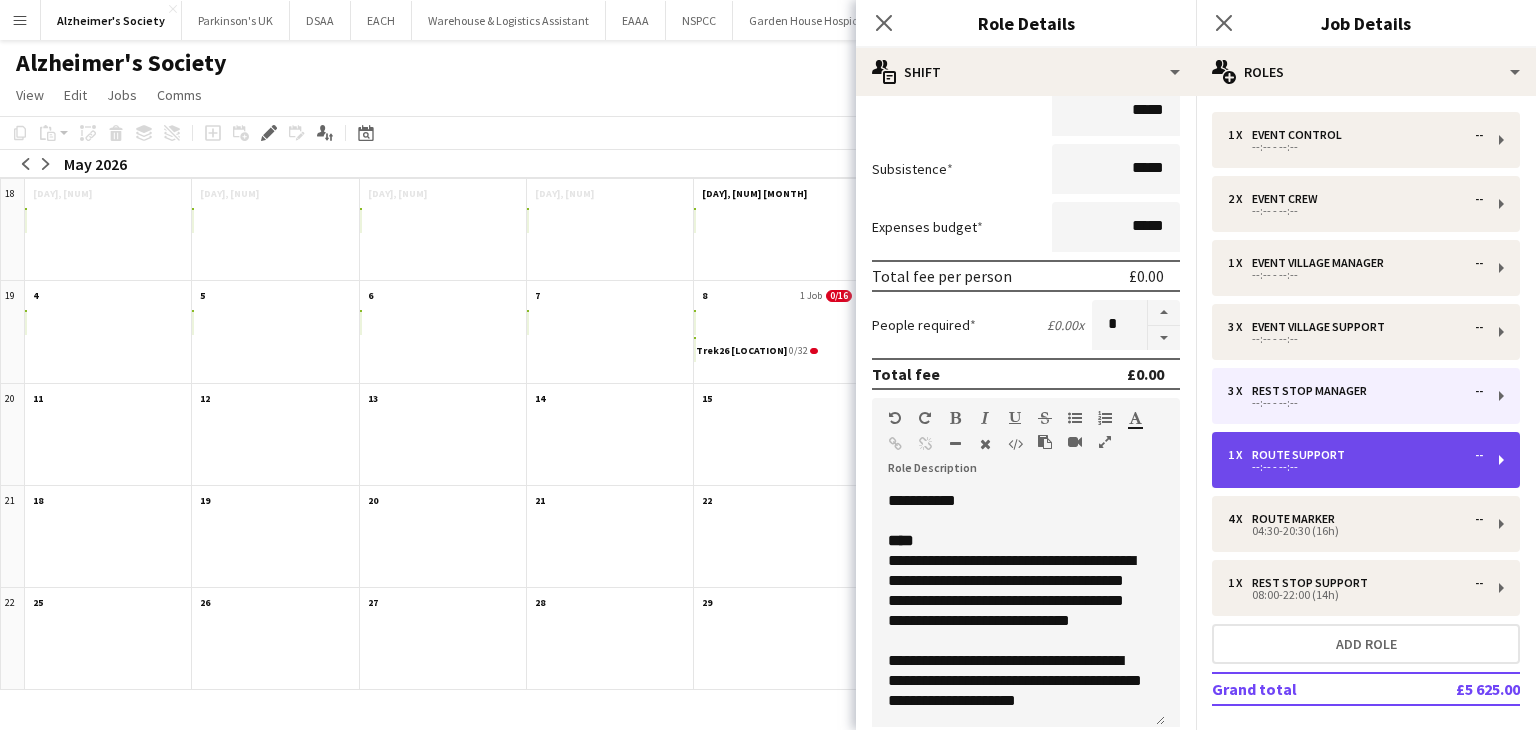 type on "**********" 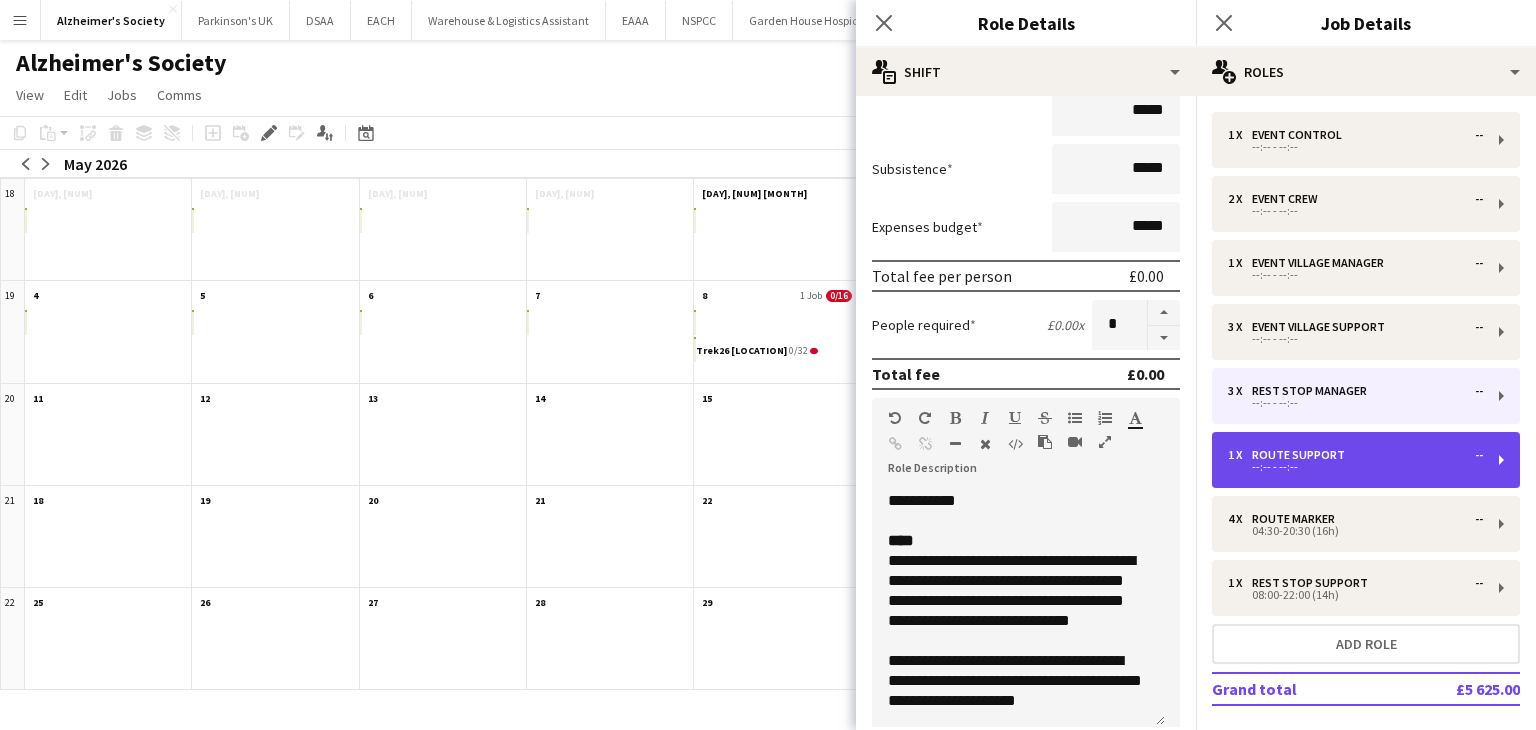 type on "*" 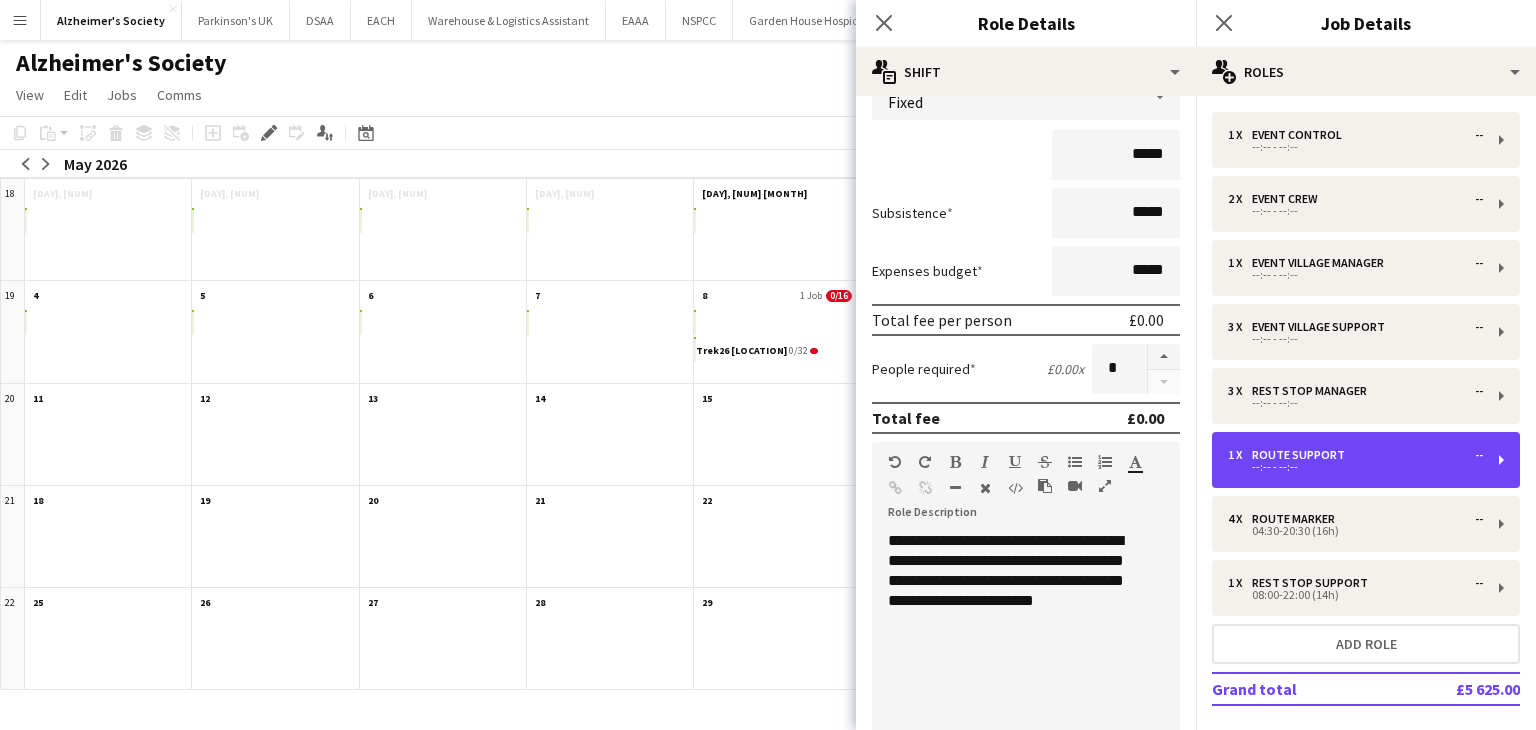 scroll, scrollTop: 200, scrollLeft: 0, axis: vertical 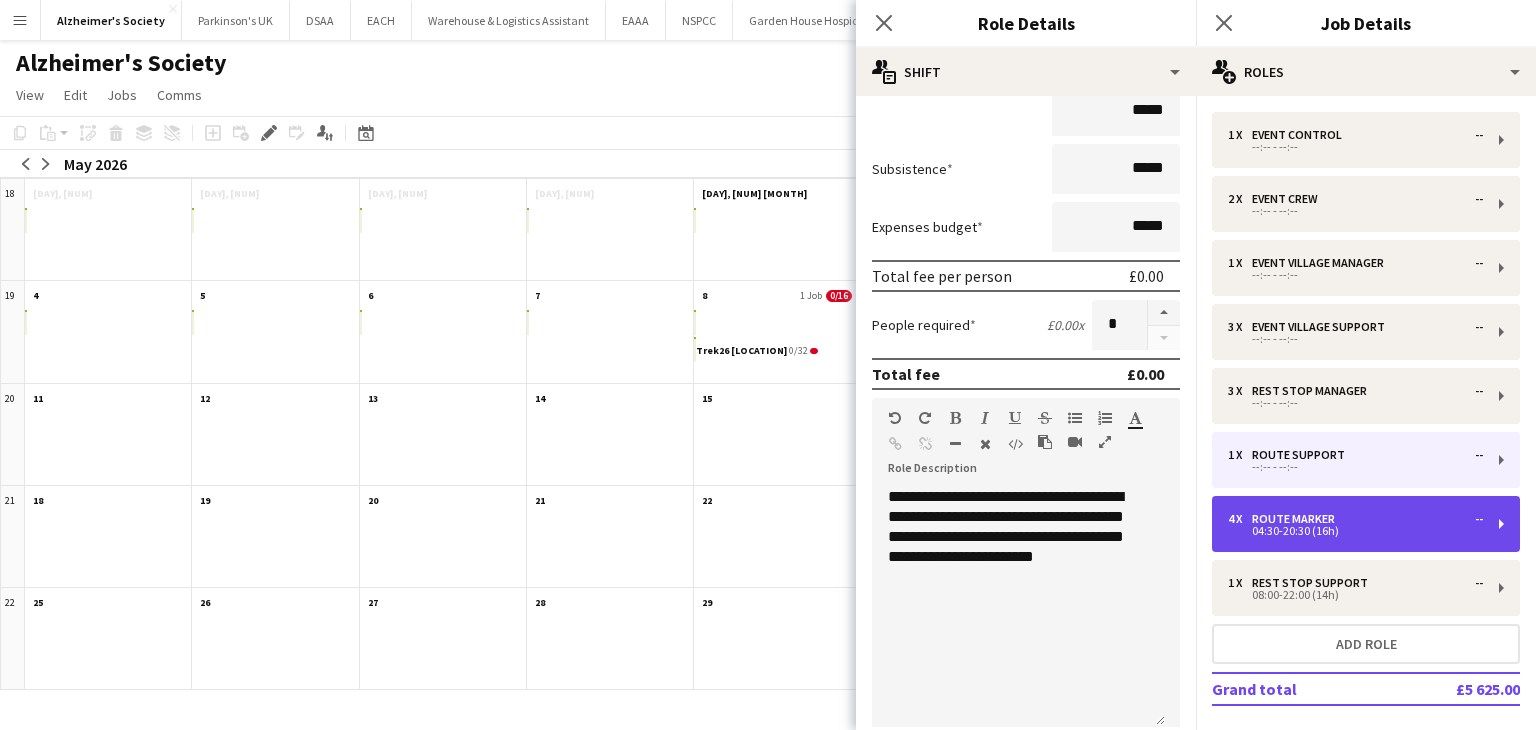 click on "04:30-20:30 (16h)" at bounding box center [1355, 531] 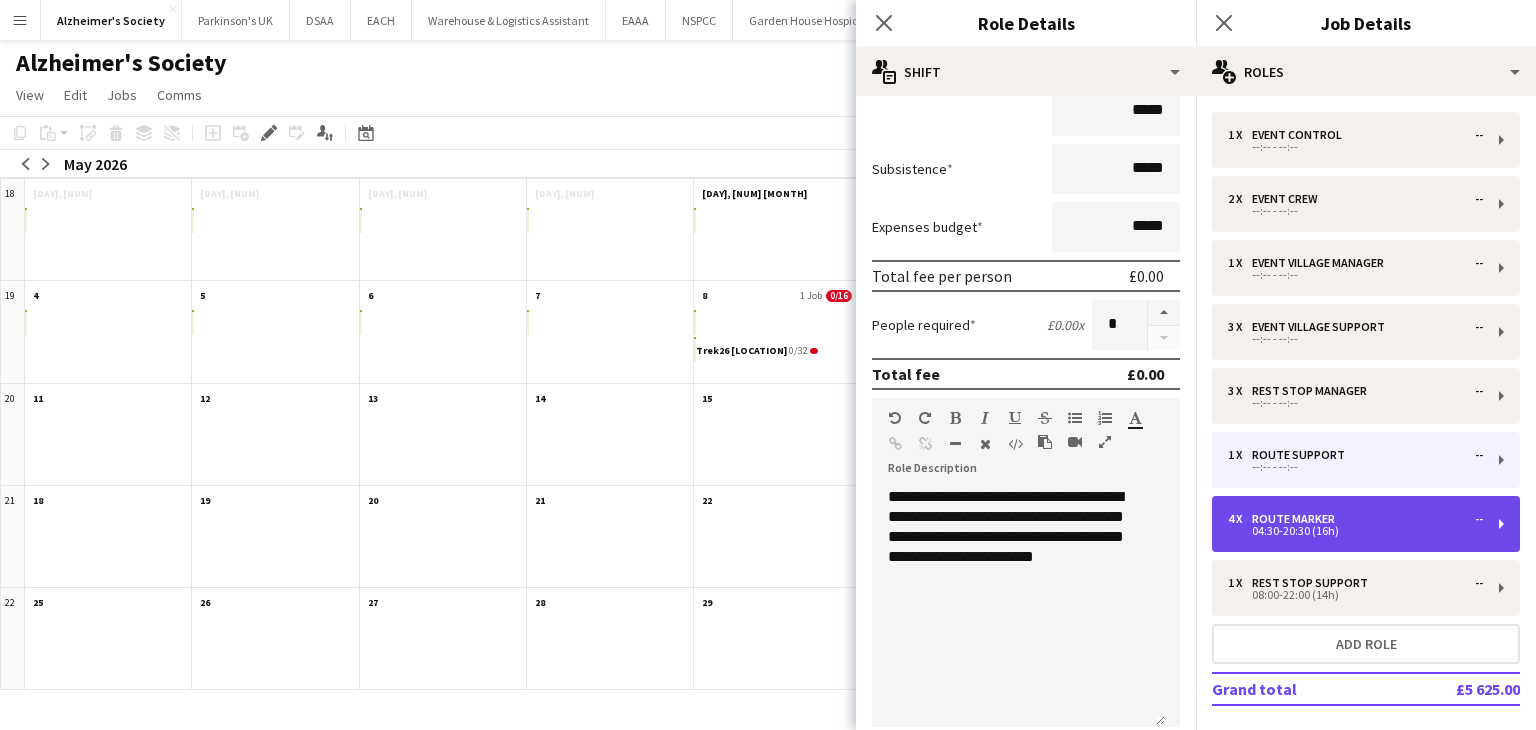 type on "**********" 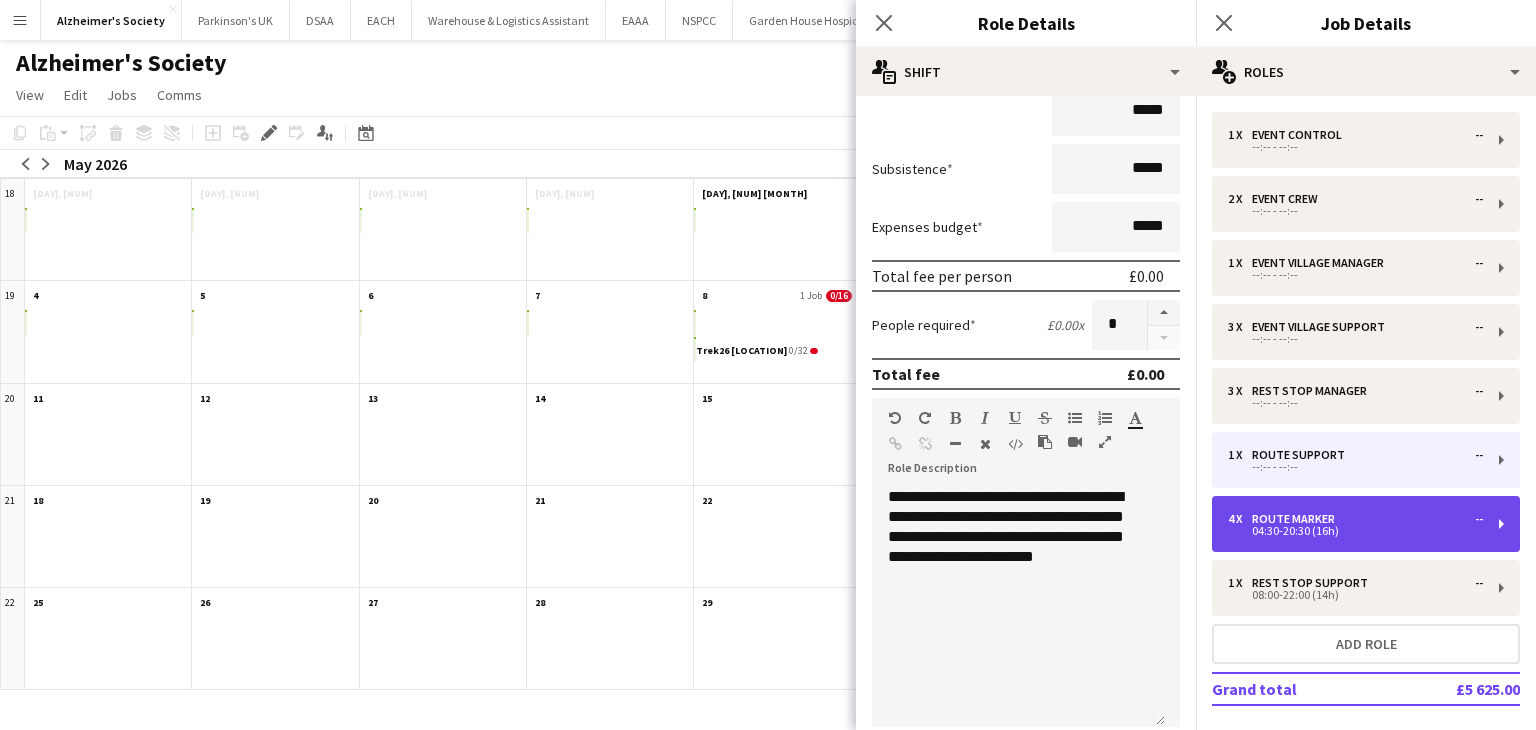 type on "*****" 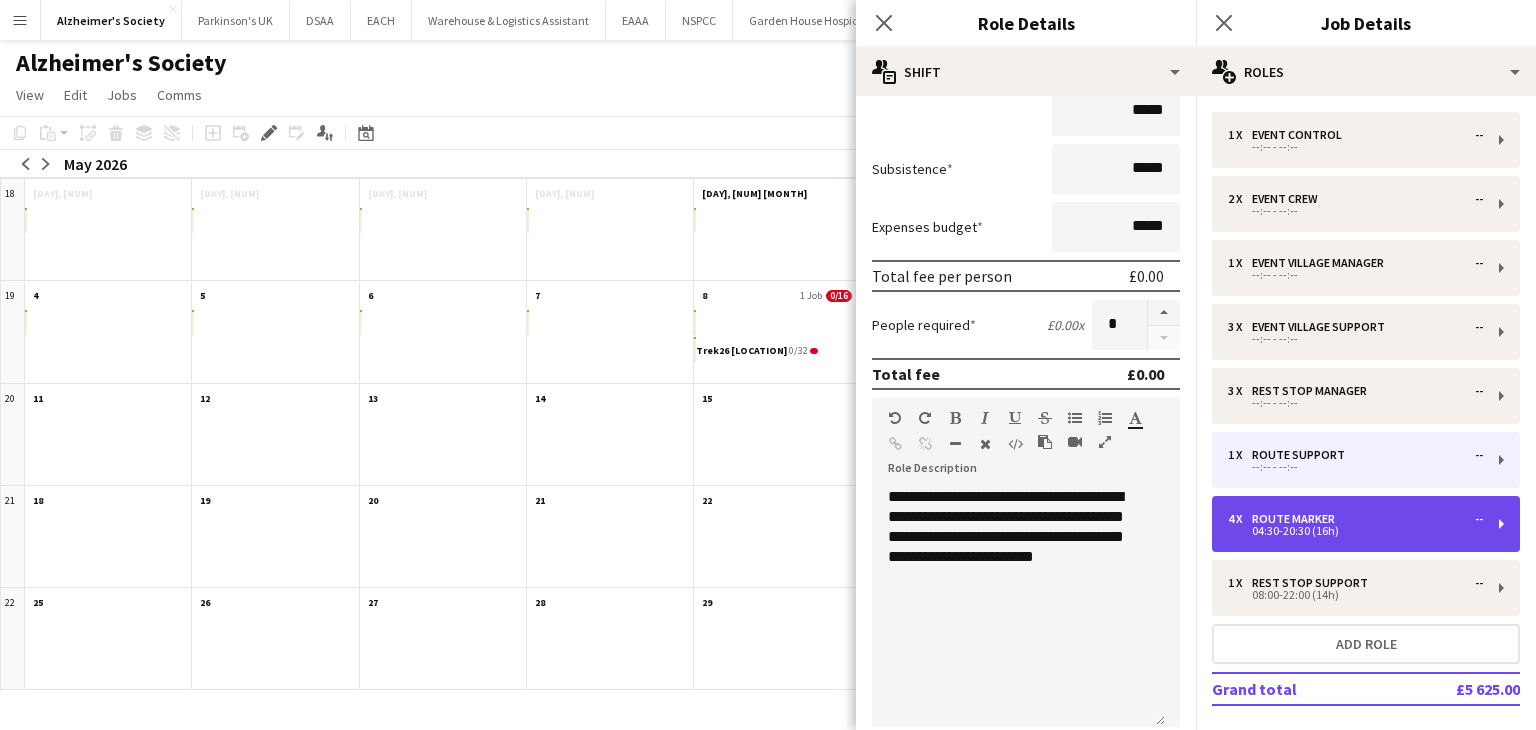 type on "*" 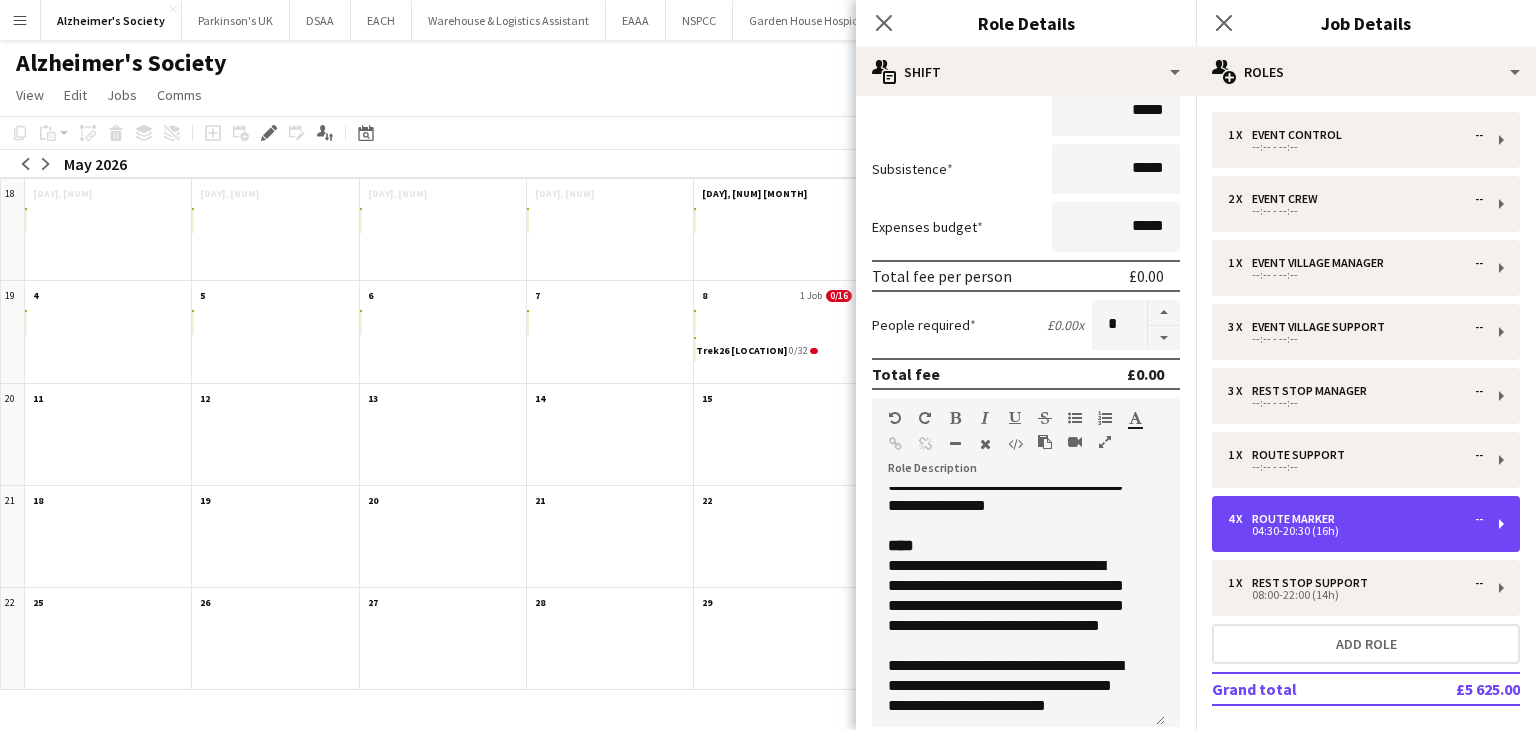 scroll, scrollTop: 595, scrollLeft: 0, axis: vertical 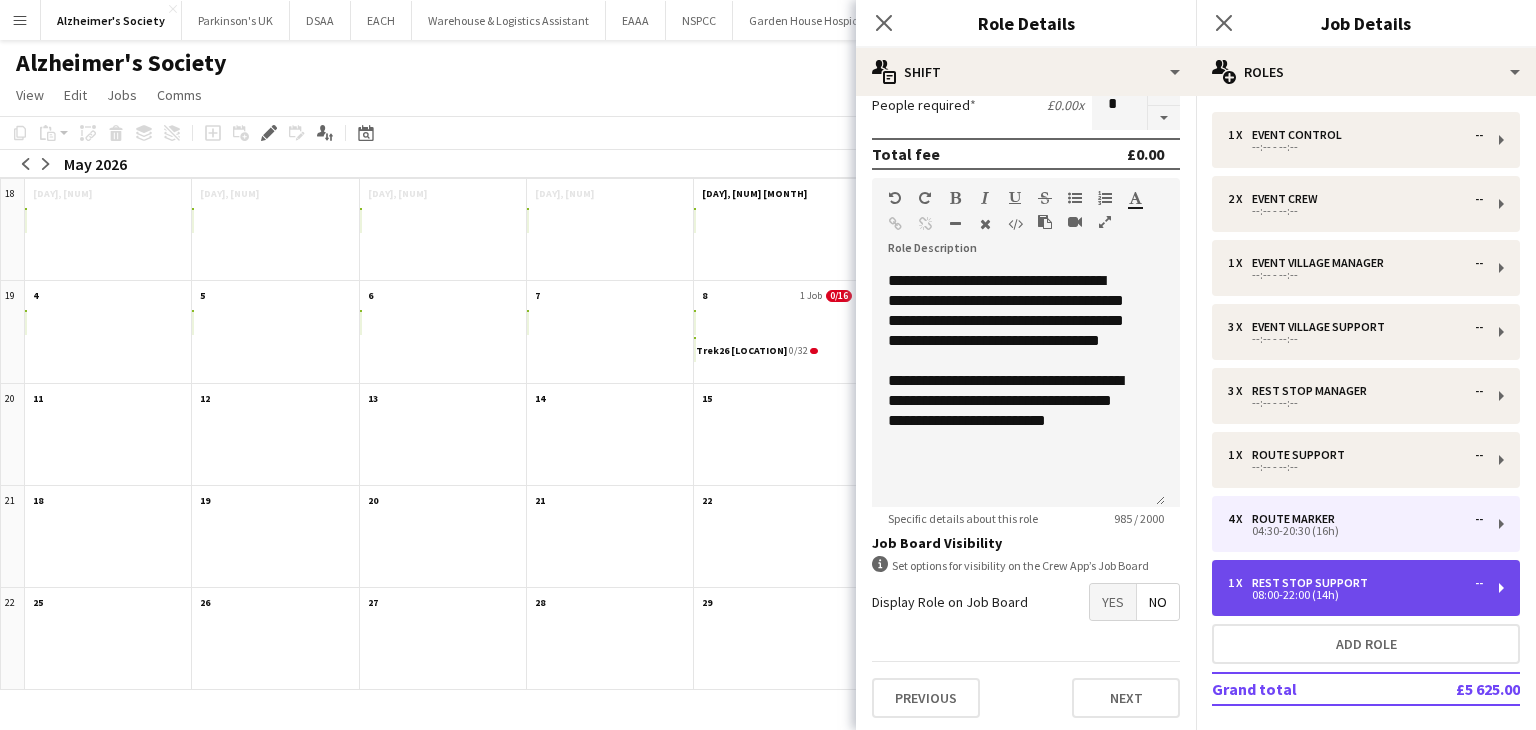 click on "08:00-22:00 (14h)" at bounding box center (1355, 595) 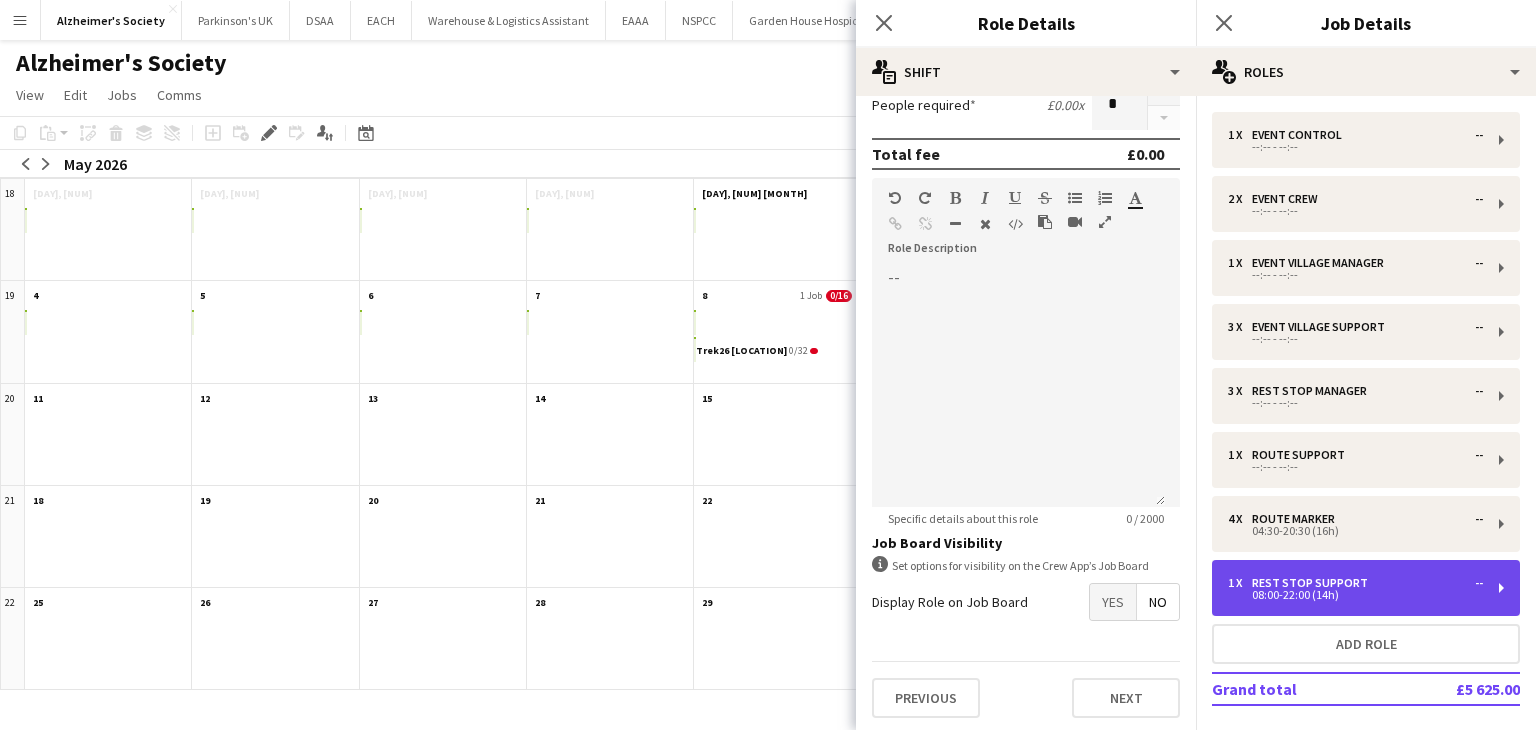 scroll, scrollTop: 0, scrollLeft: 0, axis: both 